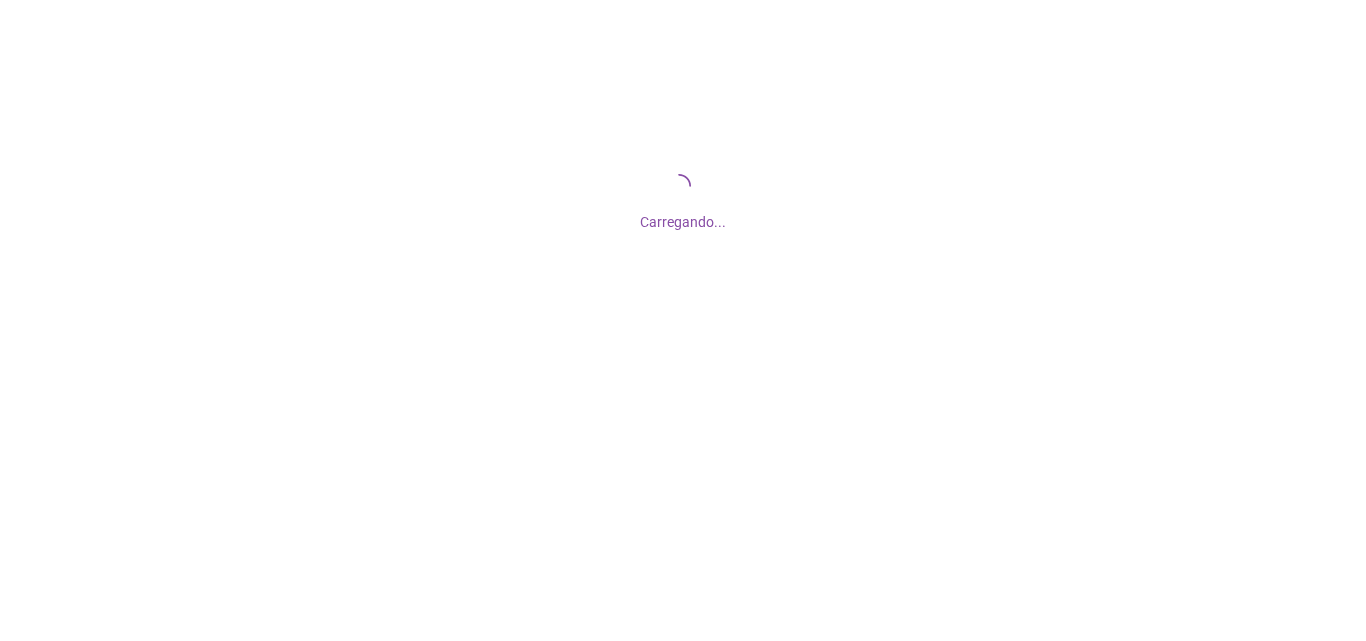 scroll, scrollTop: 0, scrollLeft: 0, axis: both 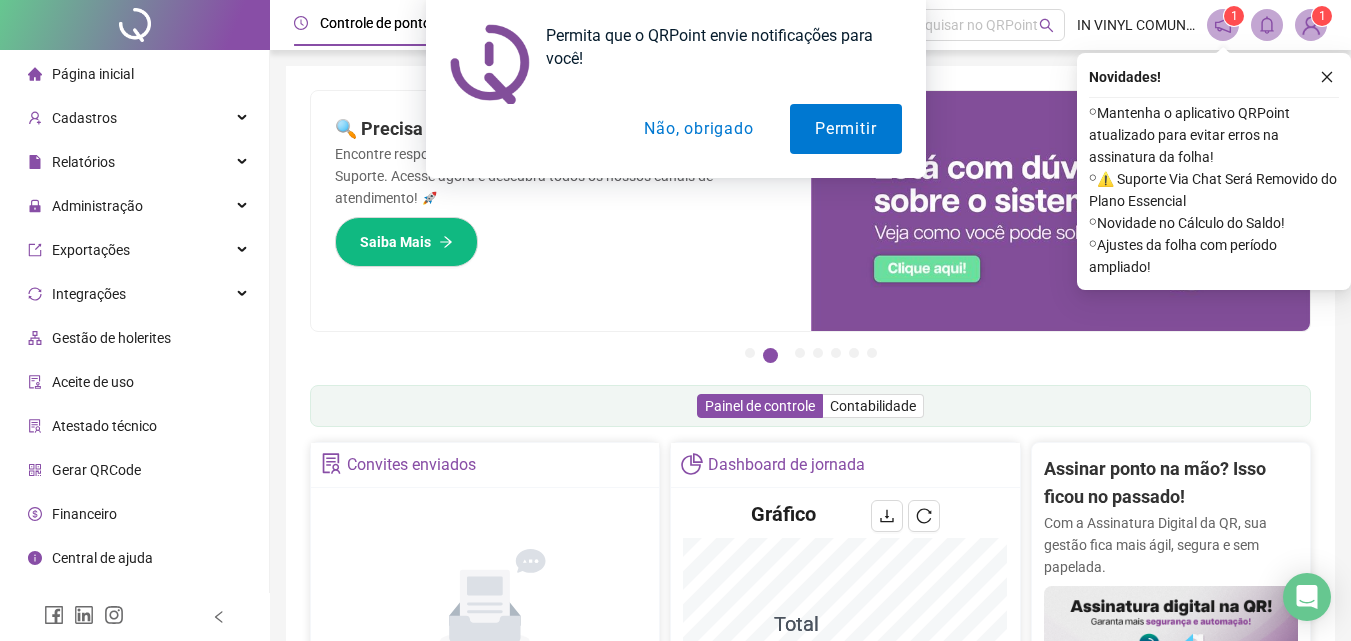 click on "Não, obrigado" at bounding box center [698, 129] 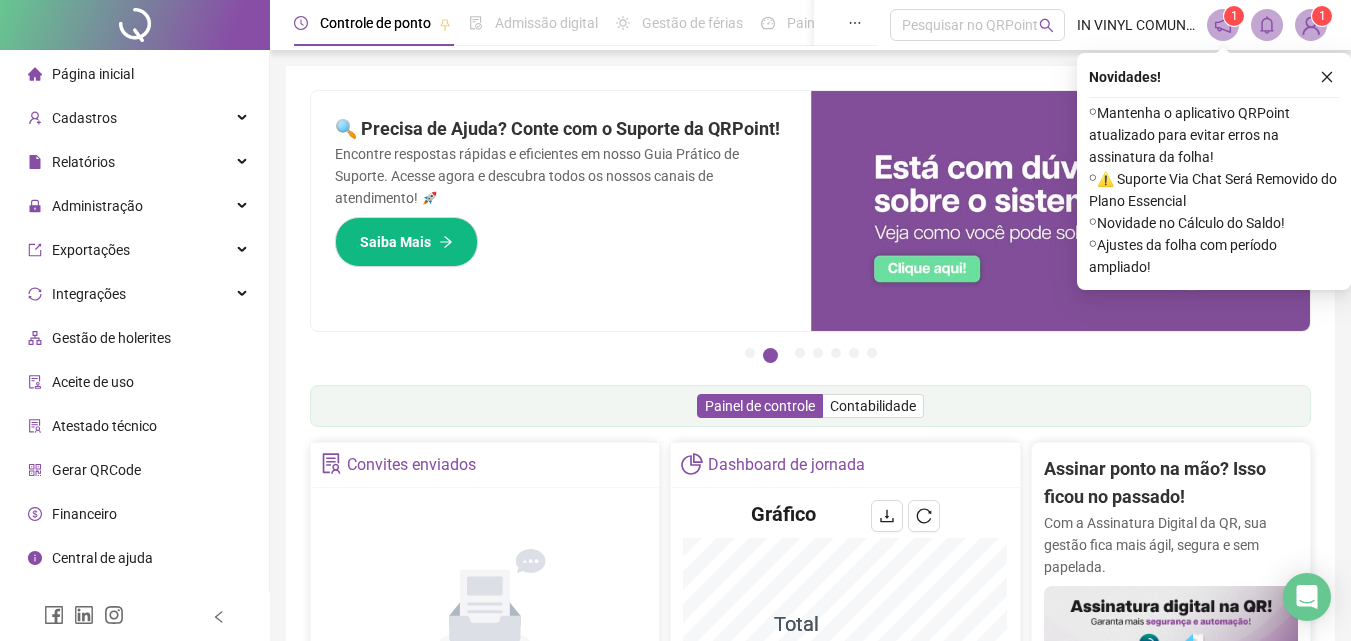 click on "Novidades ! ⚬  Mantenha o aplicativo QRPoint atualizado para evitar erros na assinatura da folha! ⚬  ⚠️ Suporte Via Chat Será Removido do Plano Essencial ⚬  Novidade no Cálculo do Saldo! ⚬  Ajustes da folha com período ampliado!" at bounding box center (1214, 171) 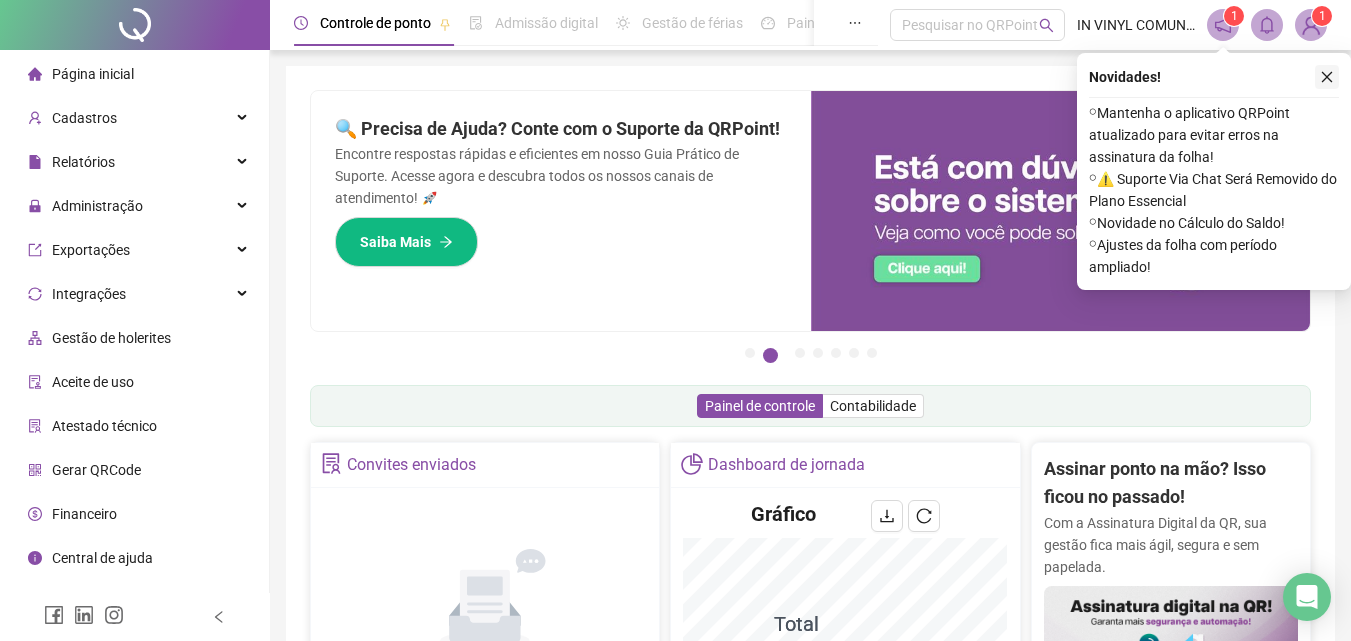 click 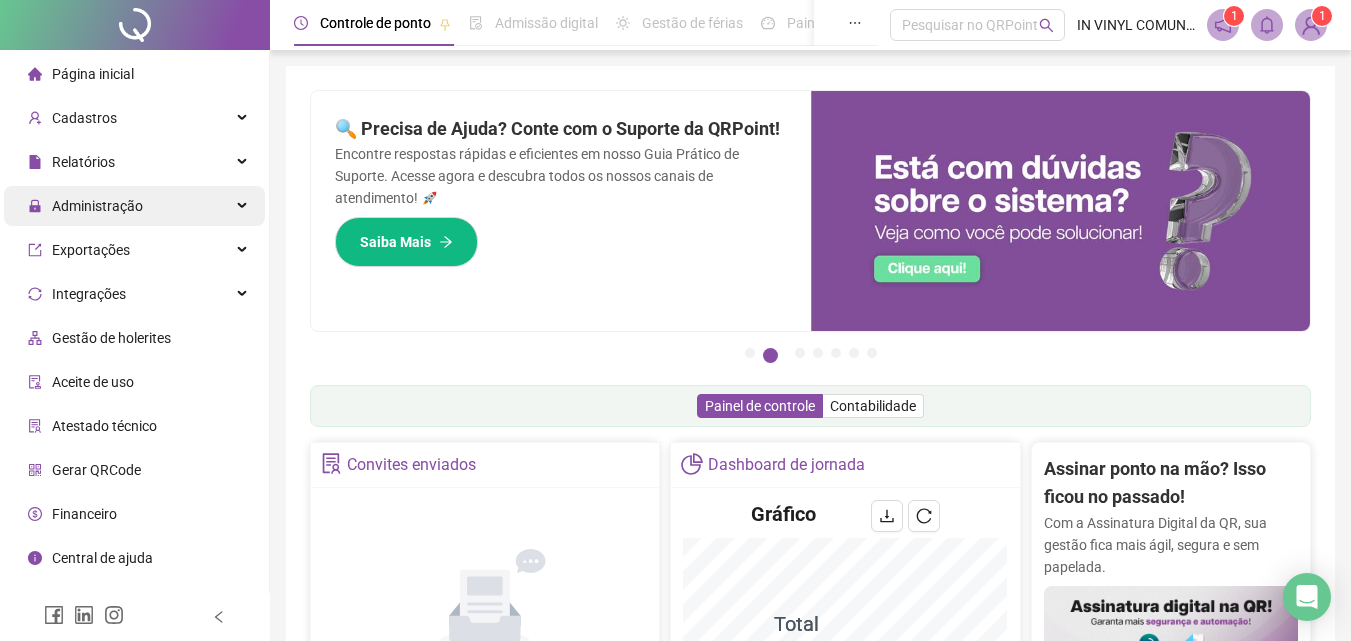 click on "Administração" at bounding box center (97, 206) 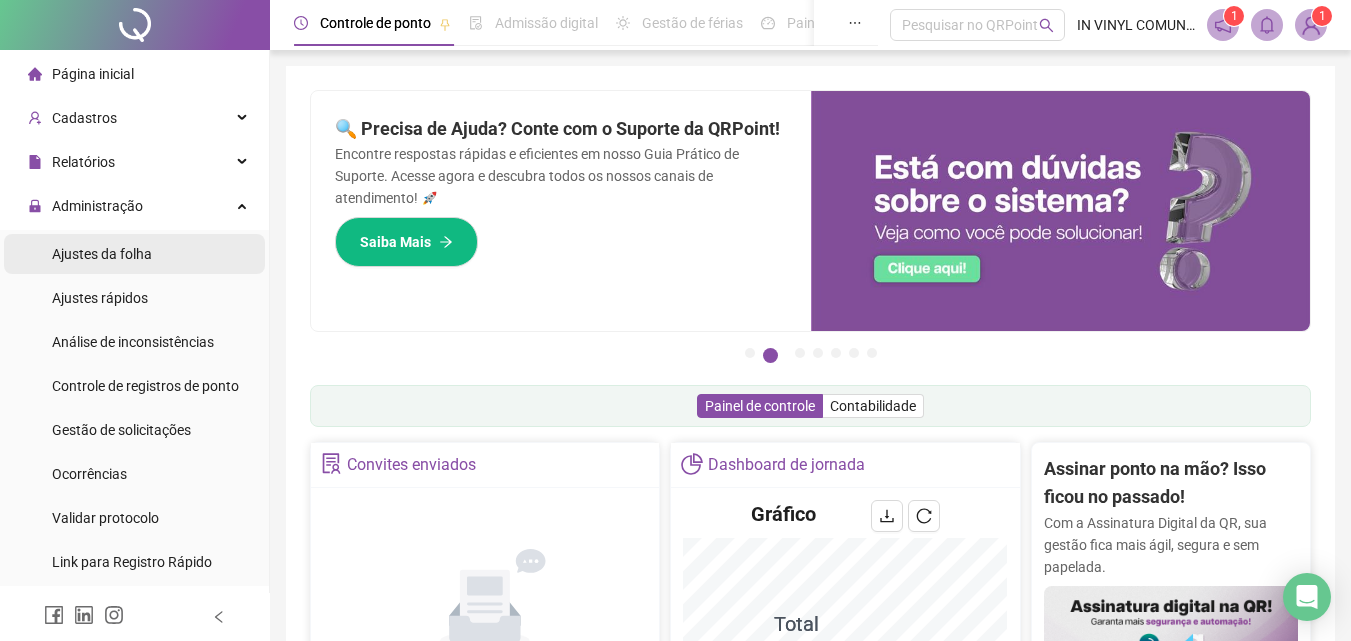 click on "Ajustes da folha" at bounding box center (134, 254) 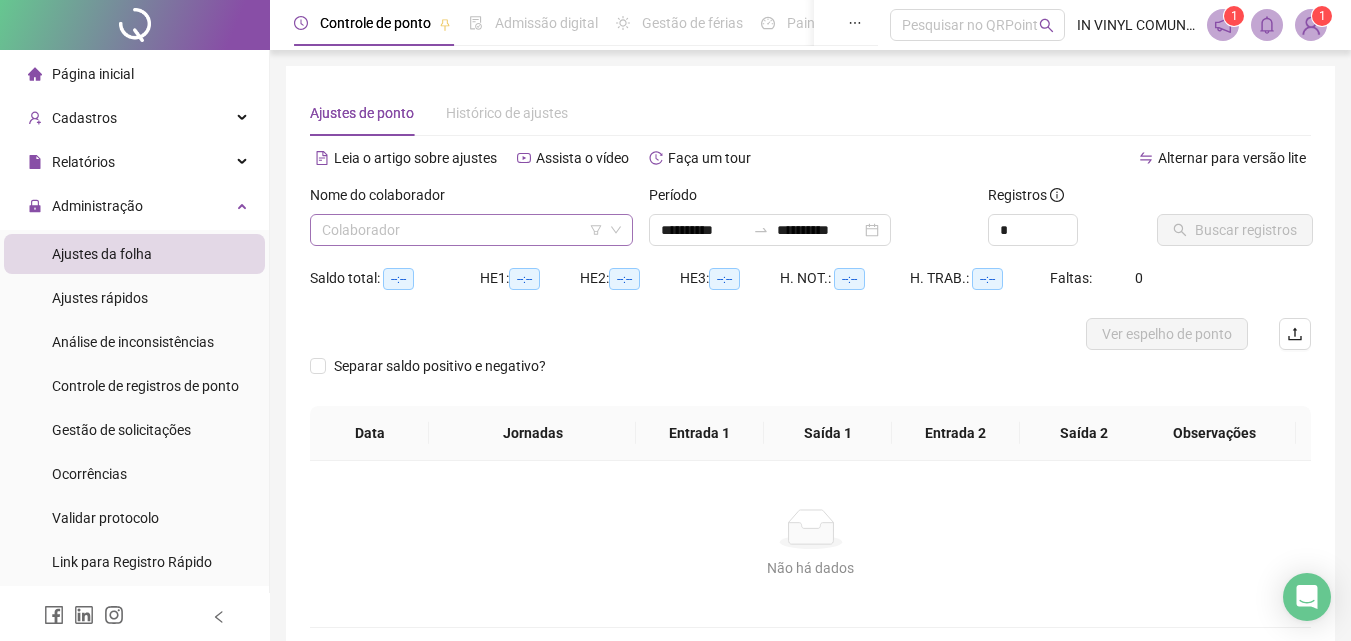 click at bounding box center [462, 230] 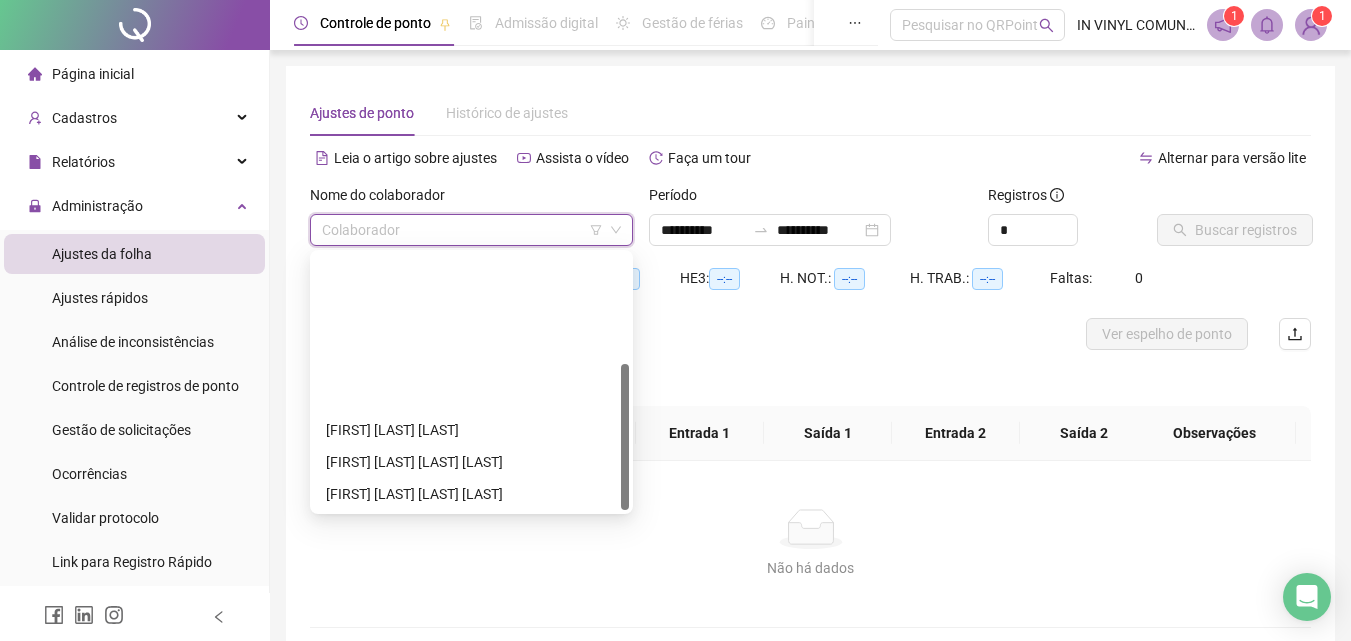 scroll, scrollTop: 192, scrollLeft: 0, axis: vertical 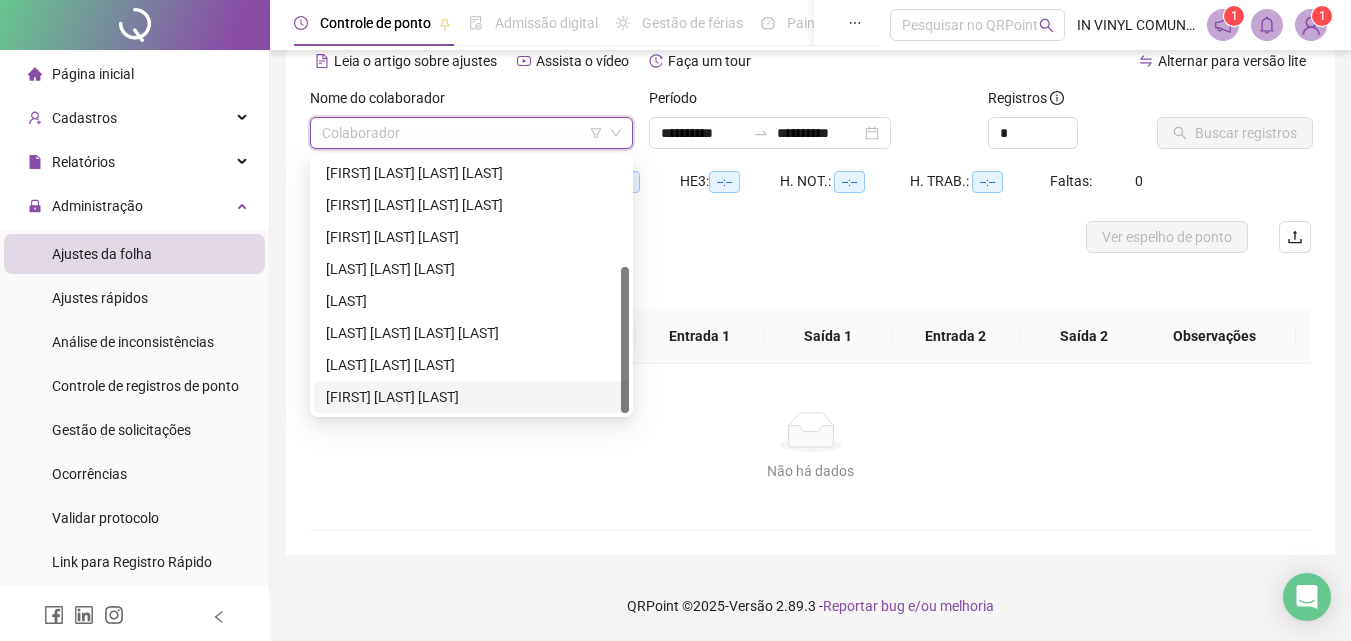 click on "[FIRST] [LAST] [LAST]" at bounding box center [471, 397] 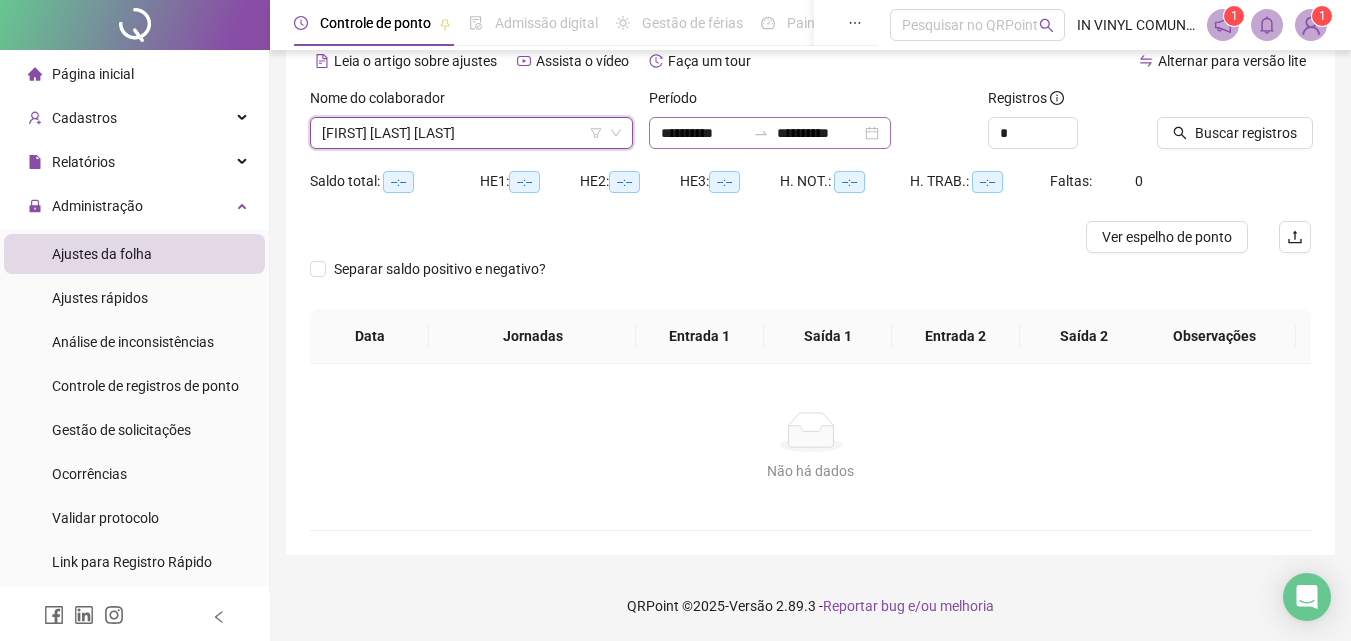 click on "**********" at bounding box center [770, 133] 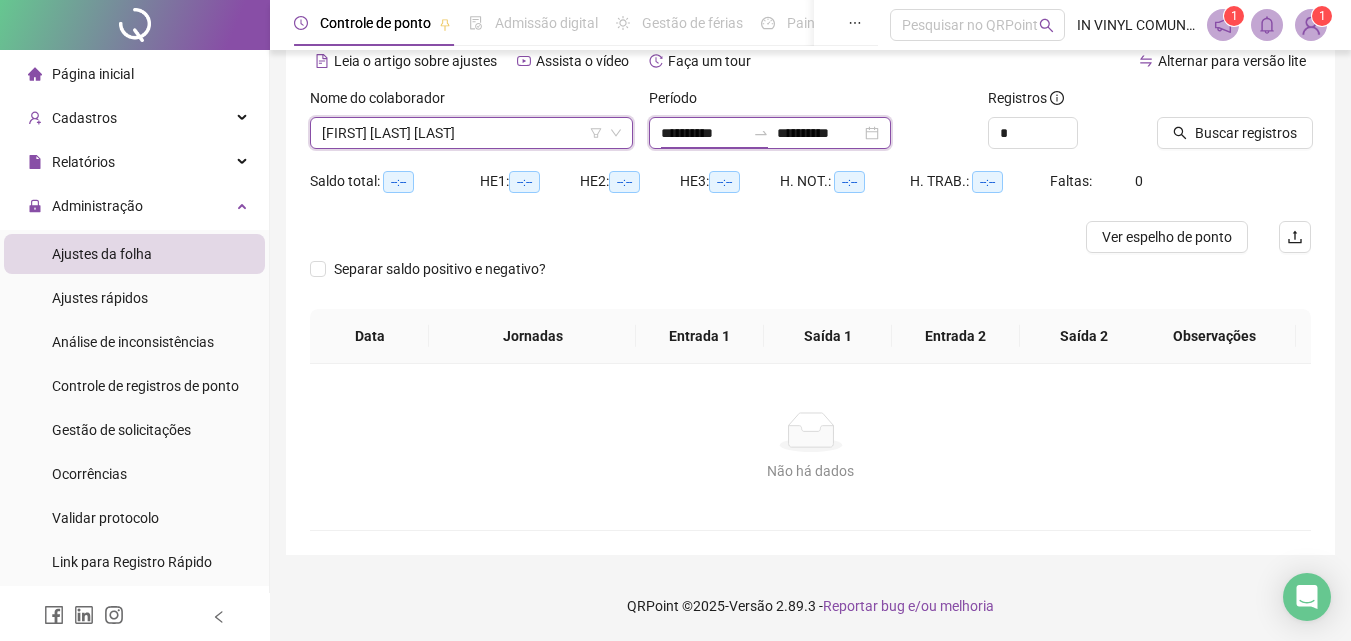click on "**********" at bounding box center [819, 133] 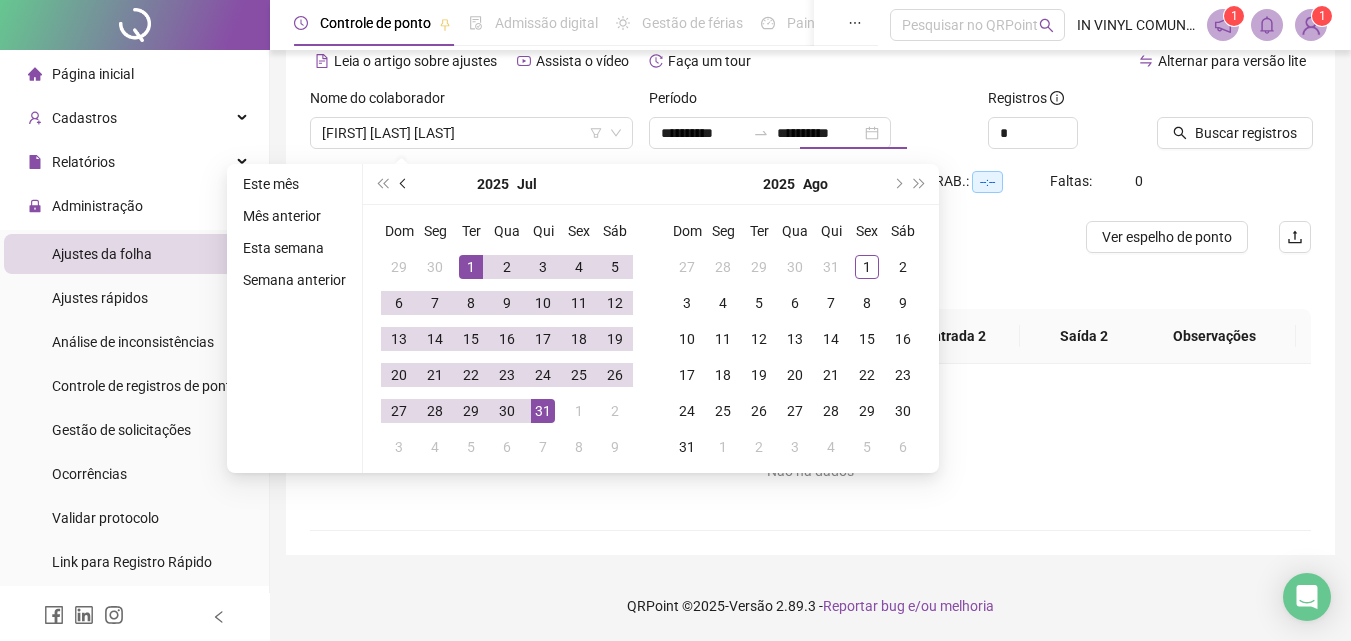 click at bounding box center (404, 184) 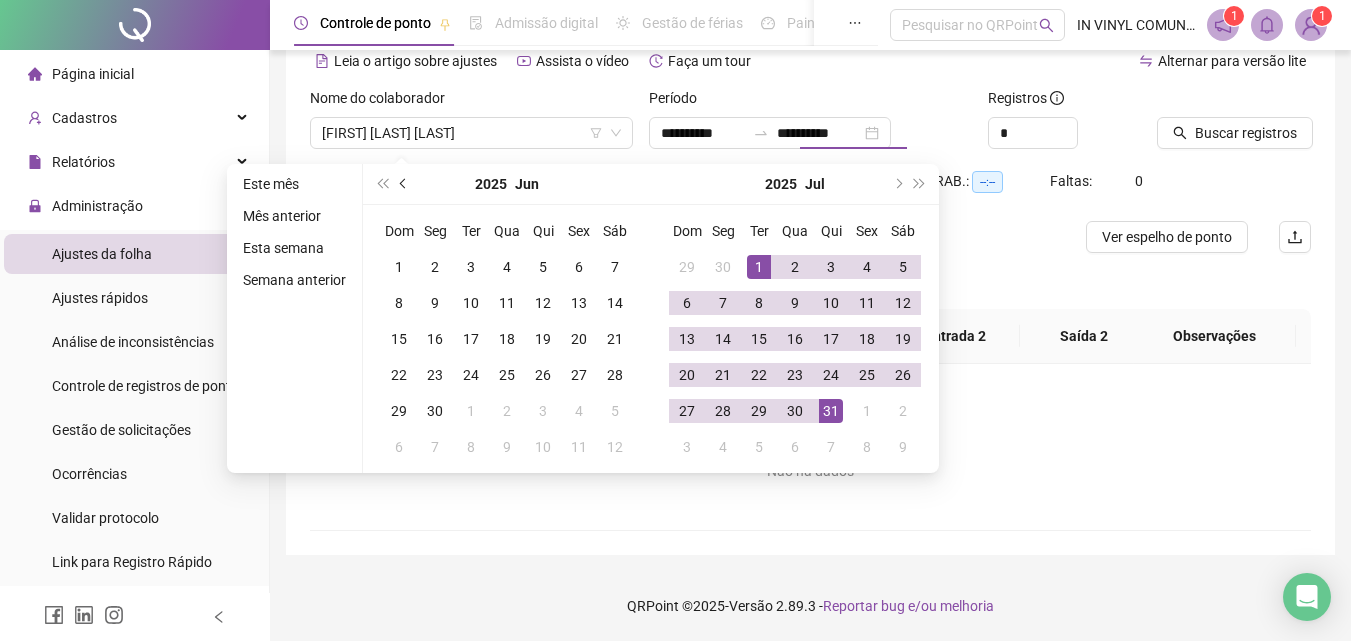 click at bounding box center (404, 184) 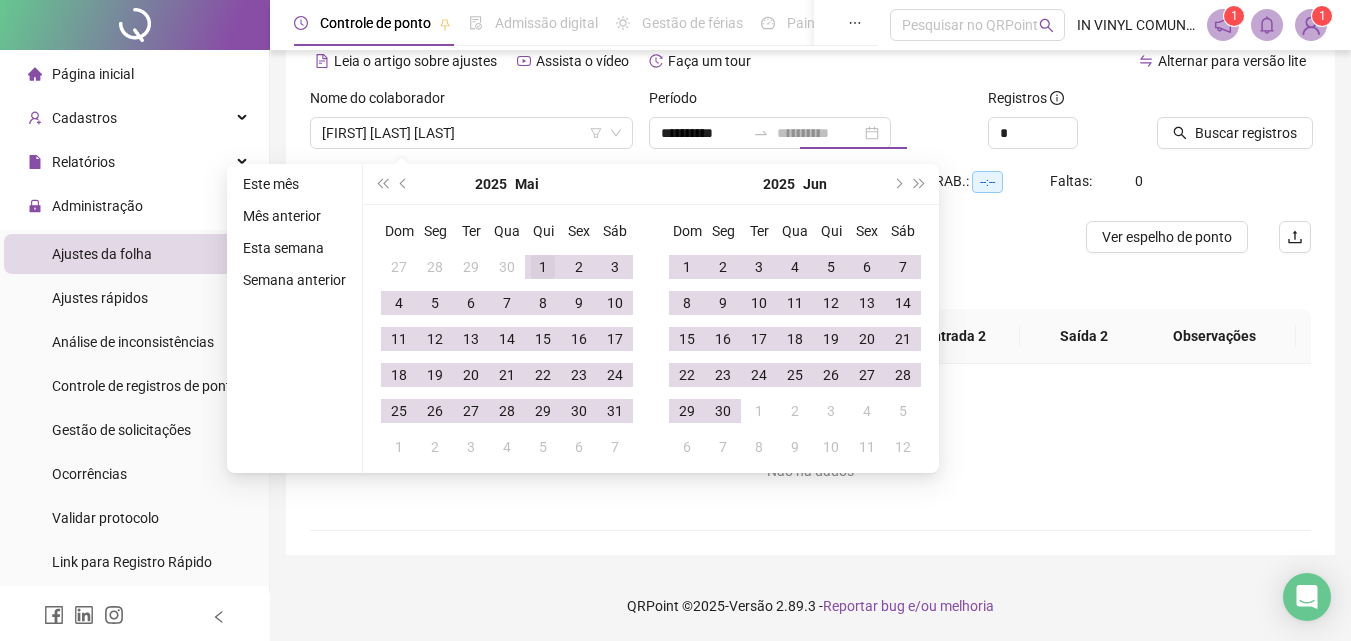 type on "**********" 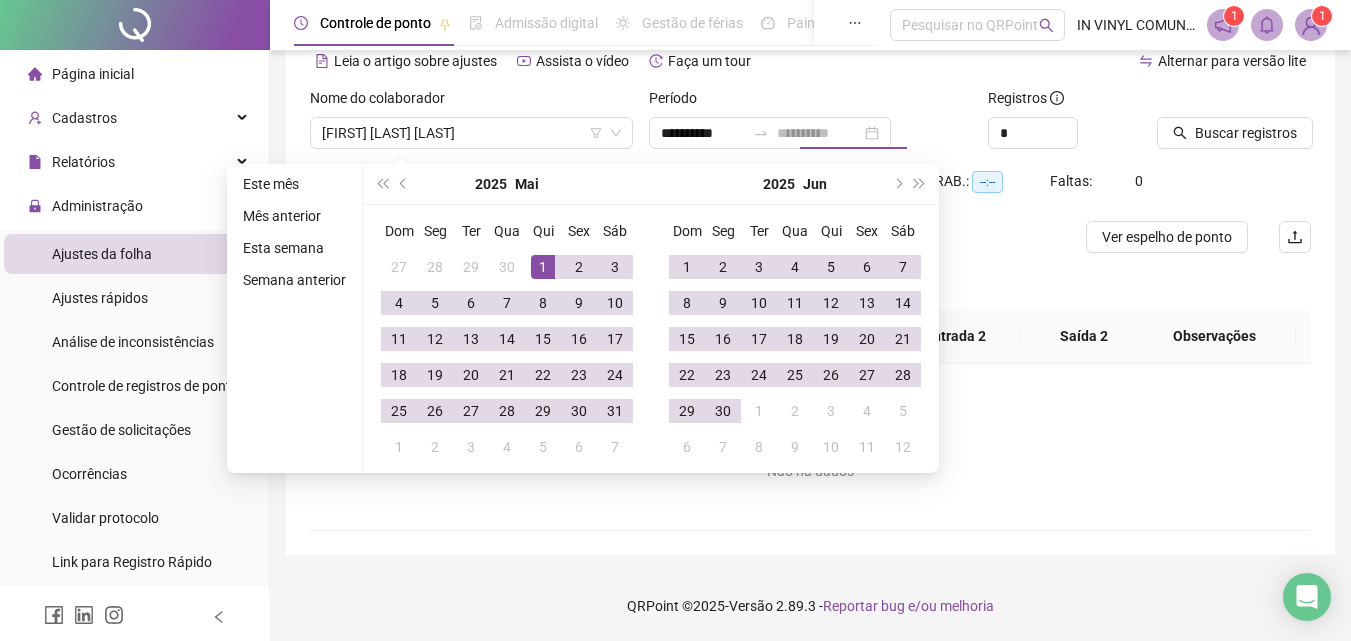 click on "1" at bounding box center (543, 267) 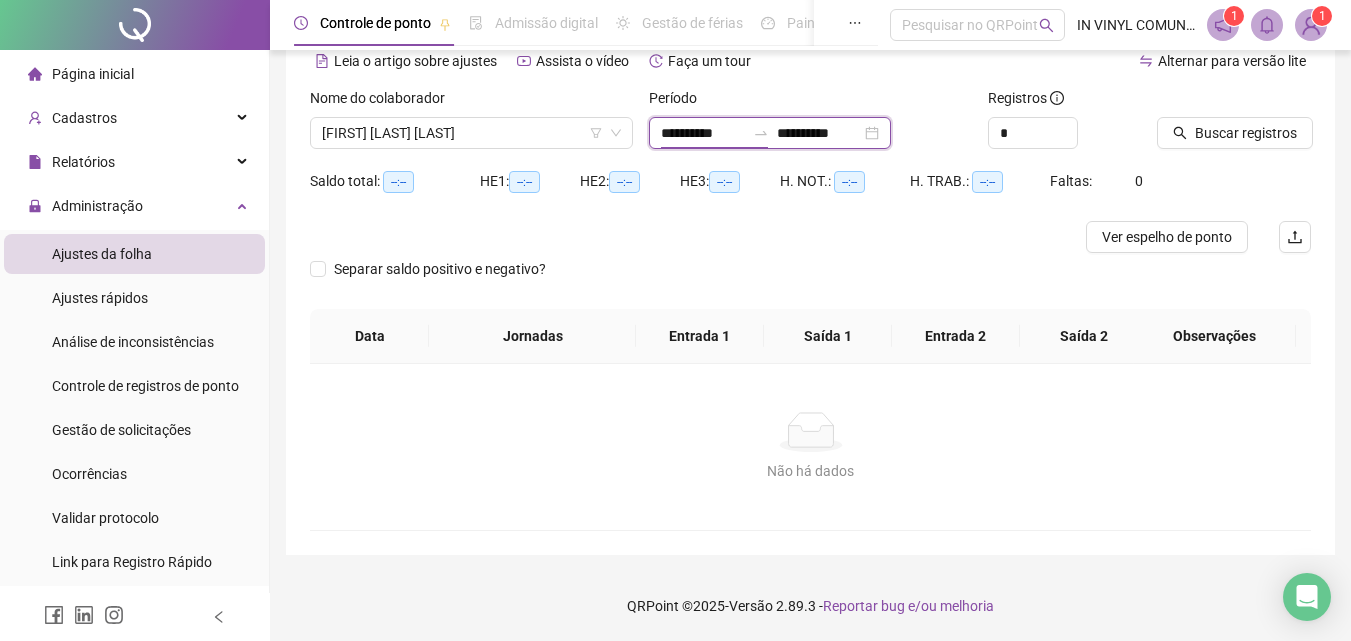 click on "**********" at bounding box center [703, 133] 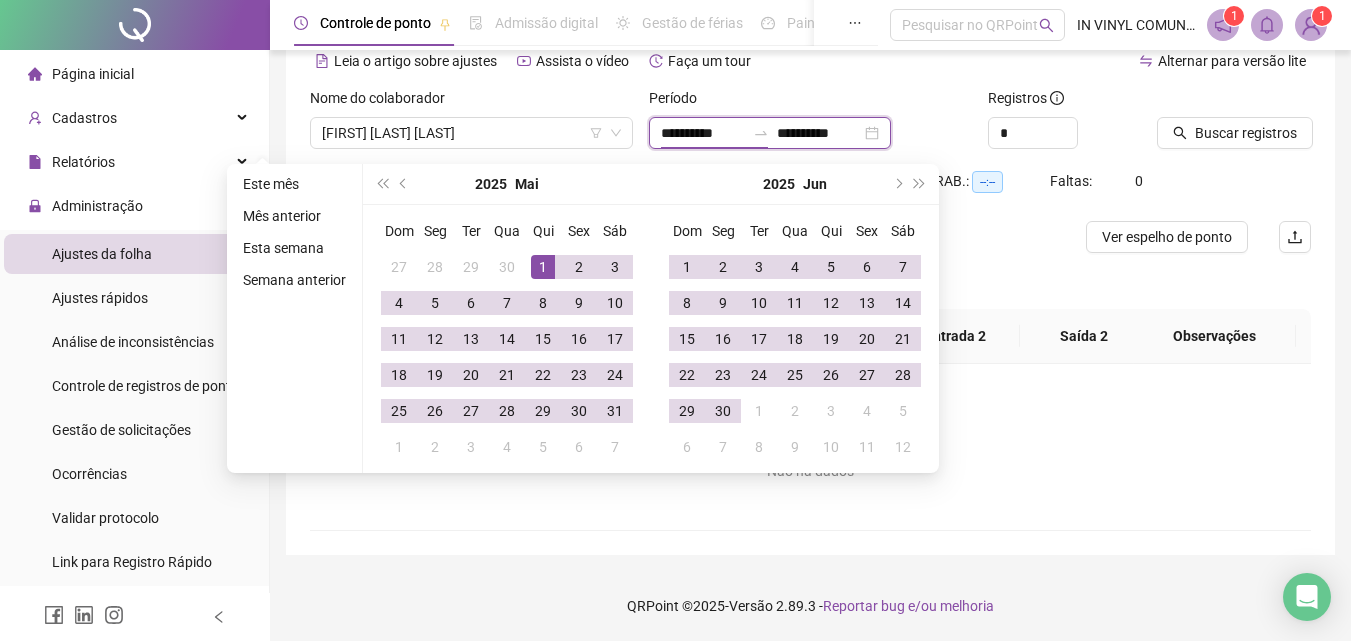 click on "**********" at bounding box center (819, 133) 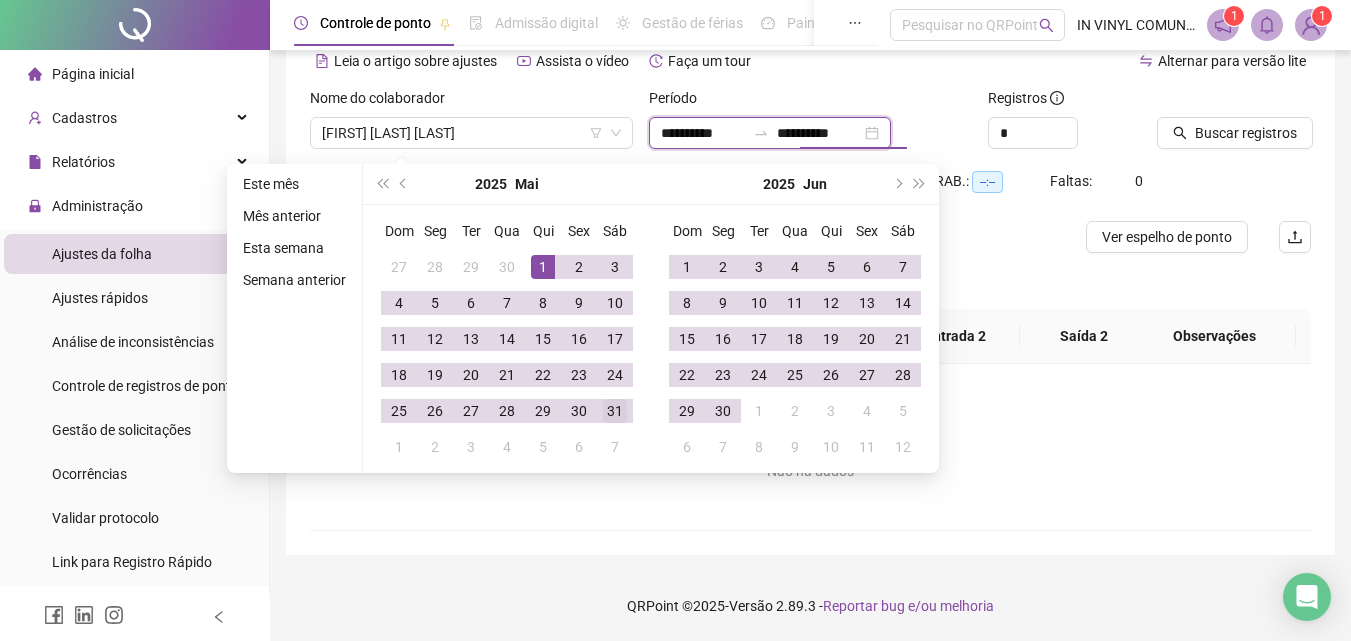 type on "**********" 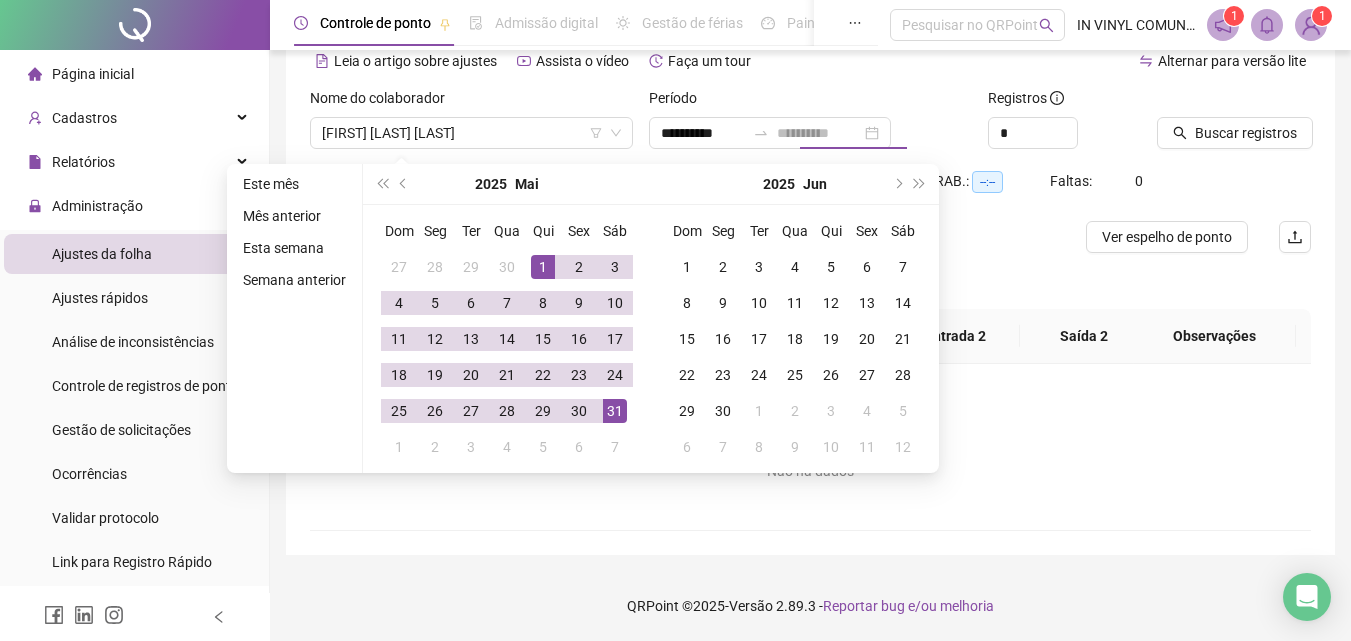 click on "31" at bounding box center (615, 411) 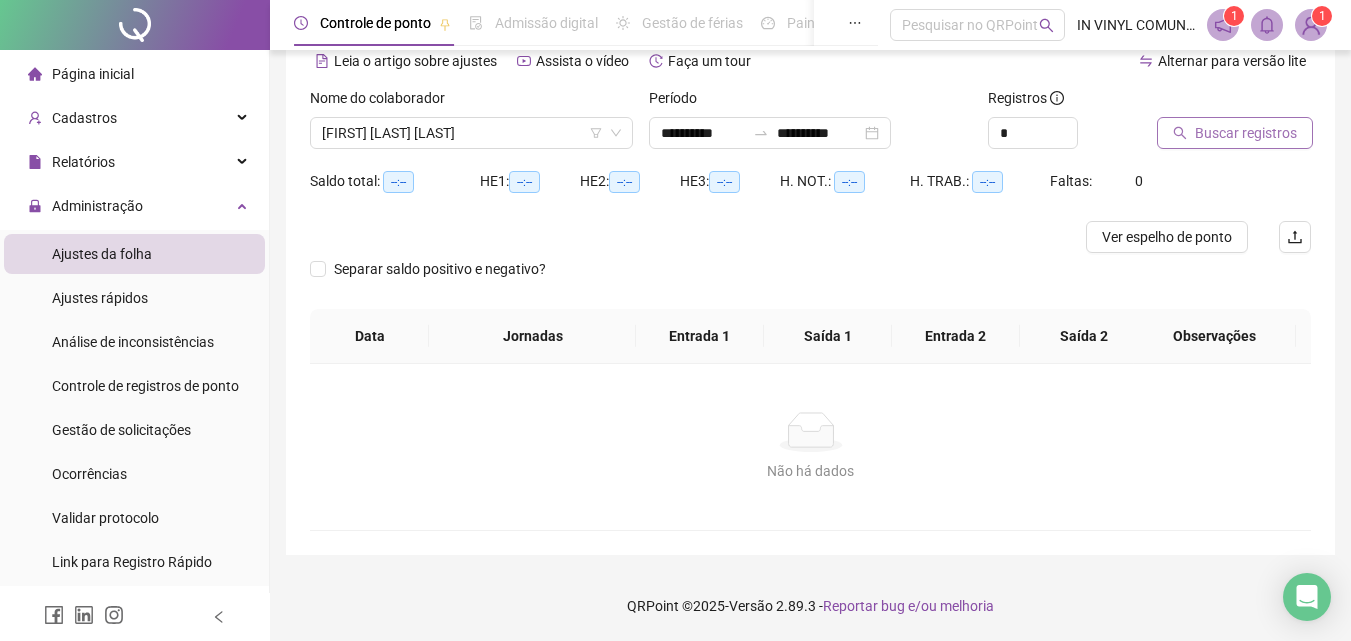 click on "Buscar registros" at bounding box center [1246, 133] 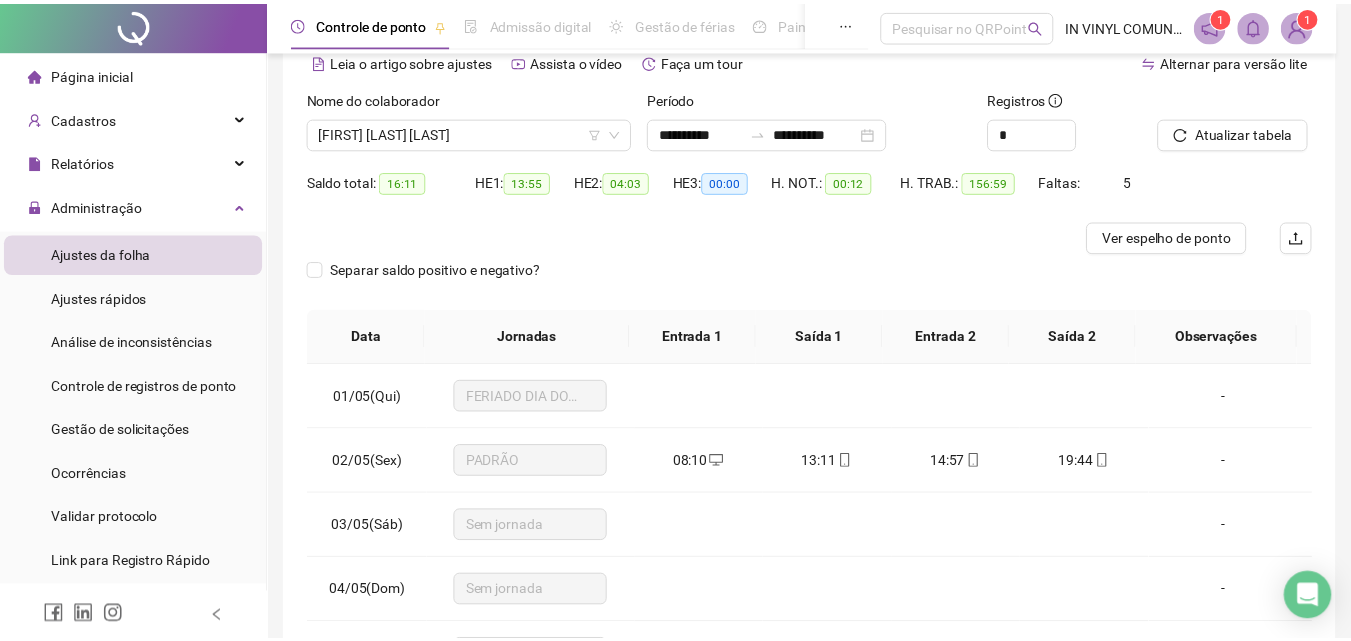 scroll, scrollTop: 357, scrollLeft: 0, axis: vertical 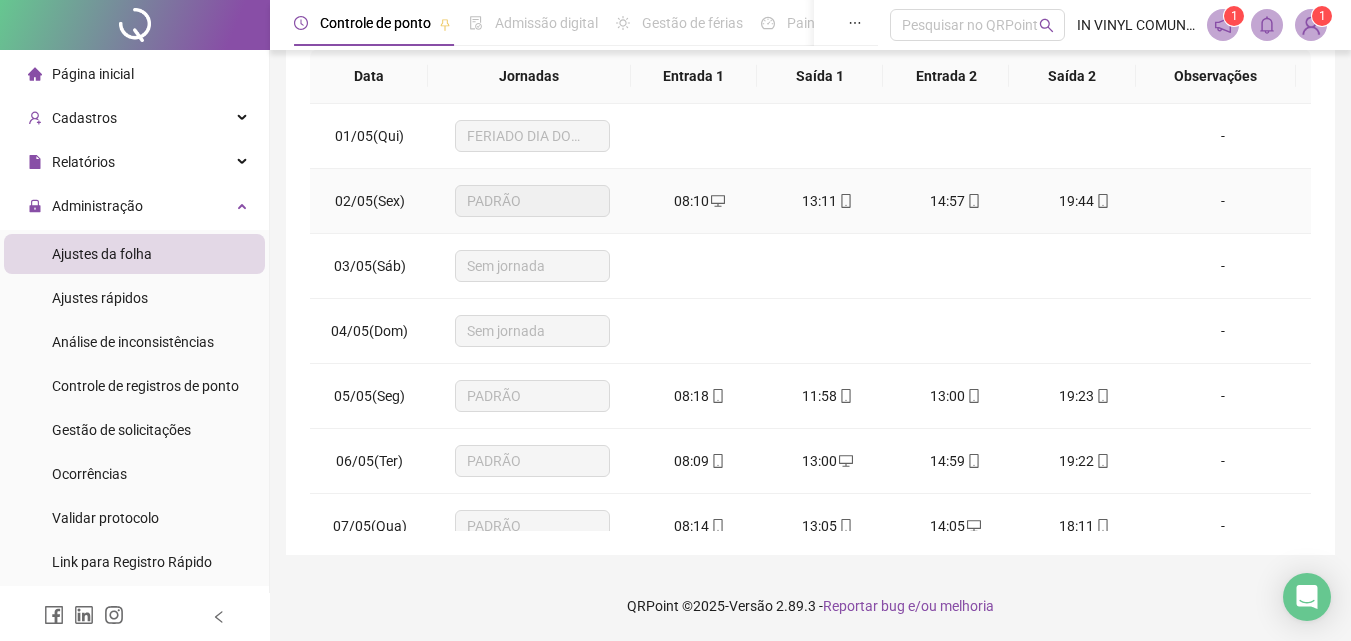 click on "13:11" at bounding box center (828, 201) 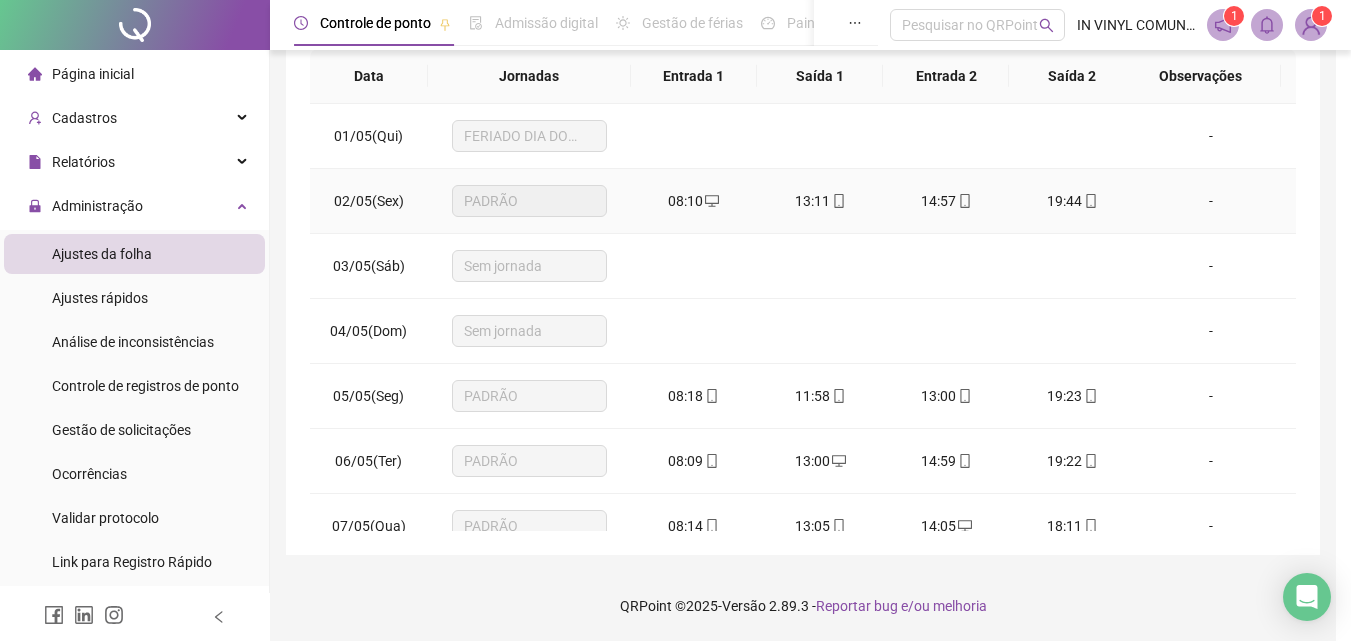 type on "**********" 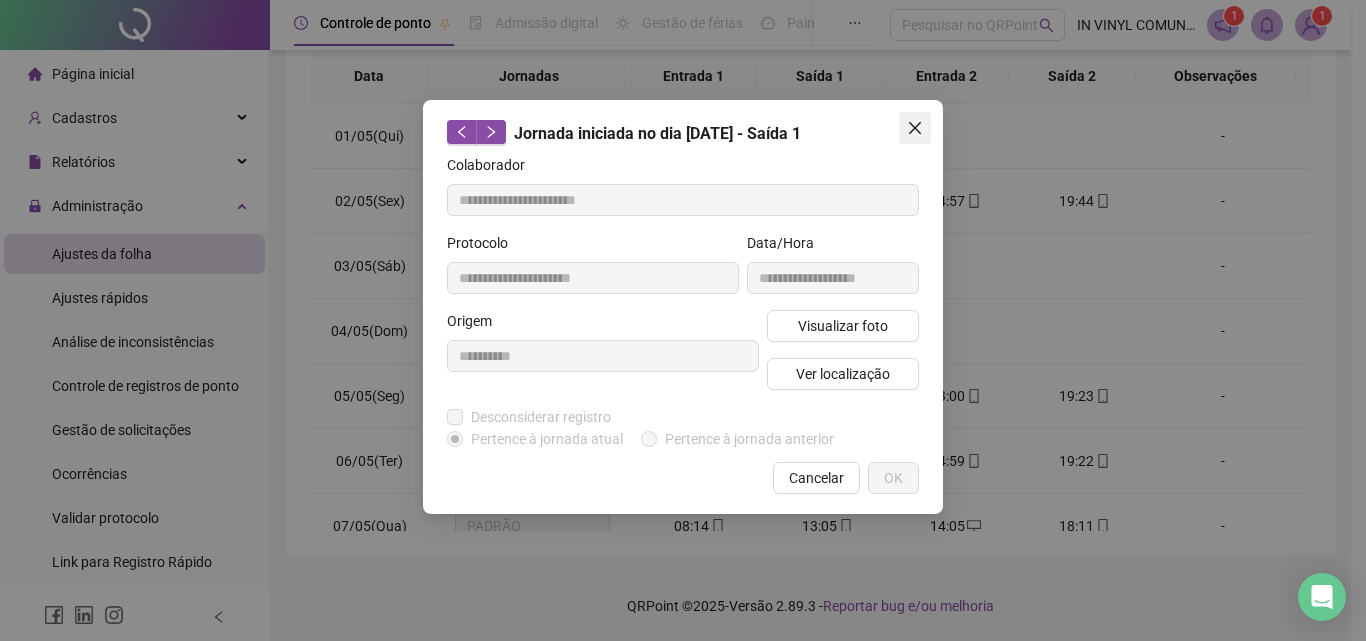 click 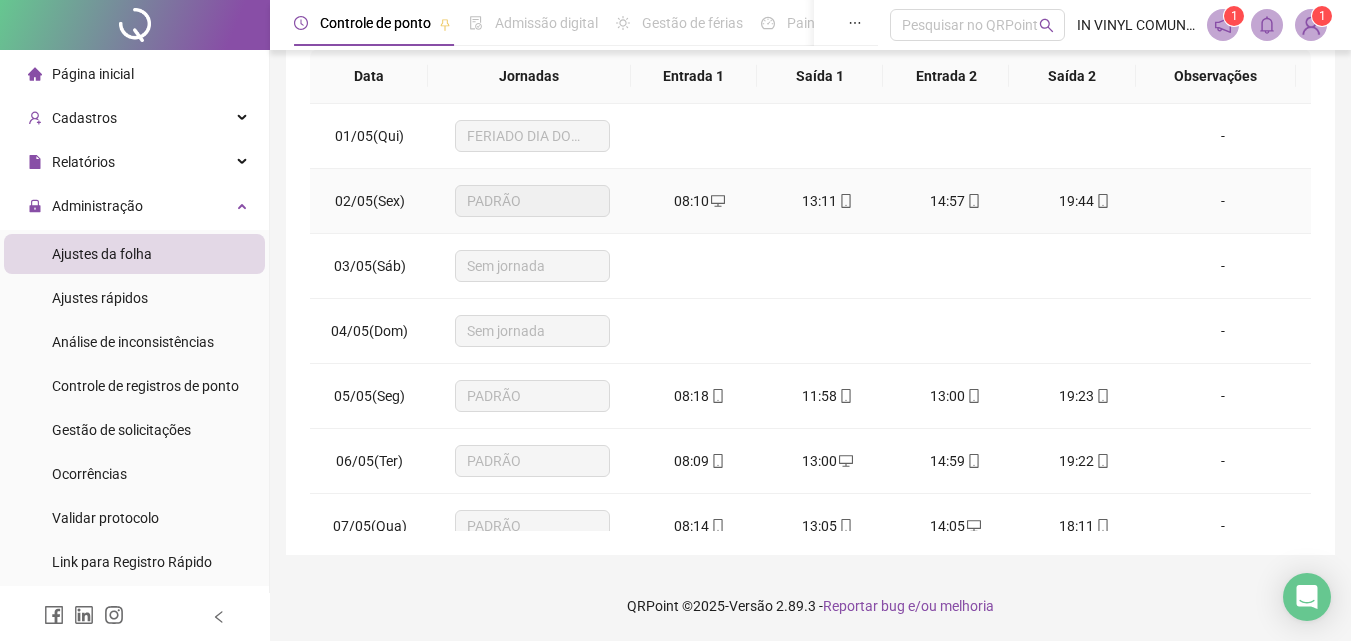 click on "PADRÃO" at bounding box center (532, 201) 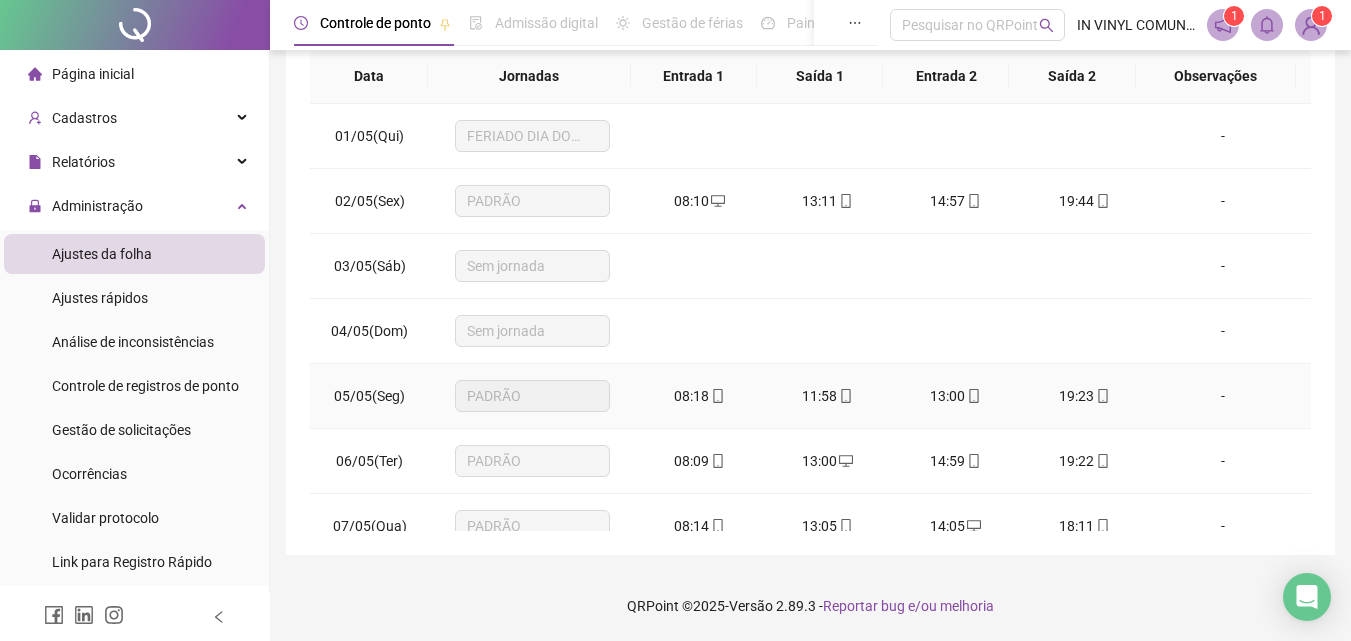 click on "05/05(Seg)" at bounding box center [369, 396] 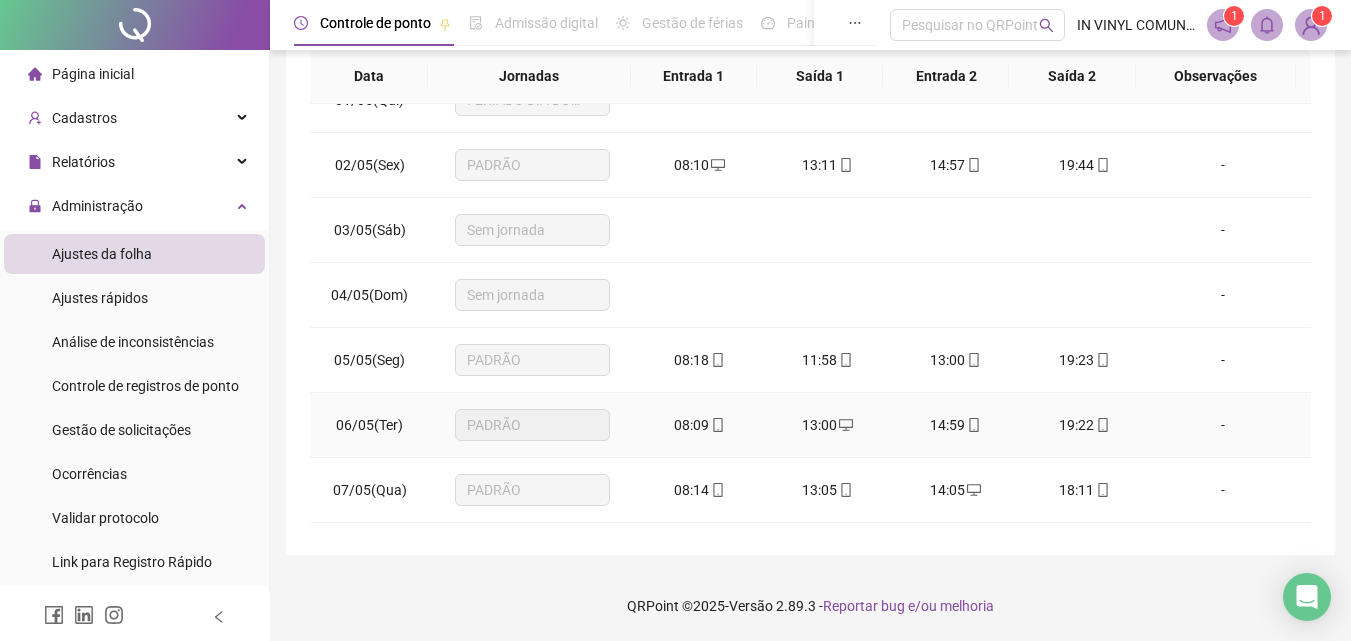 scroll, scrollTop: 0, scrollLeft: 0, axis: both 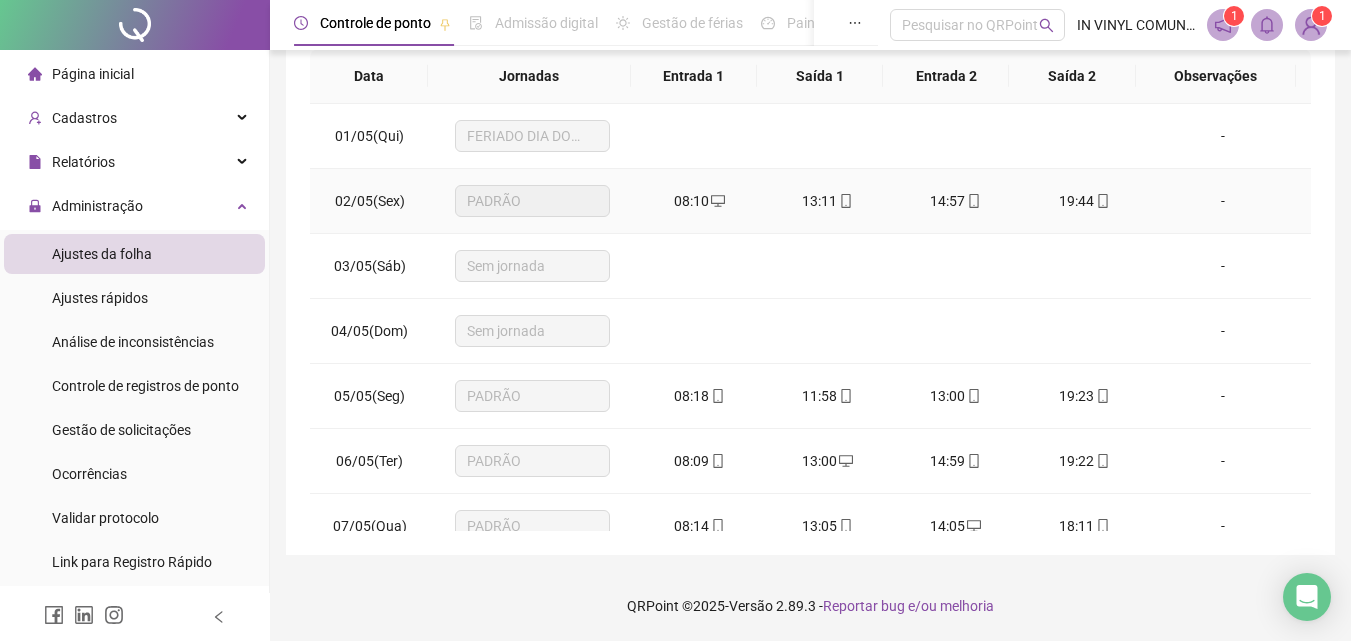 click on "08:10" at bounding box center (700, 201) 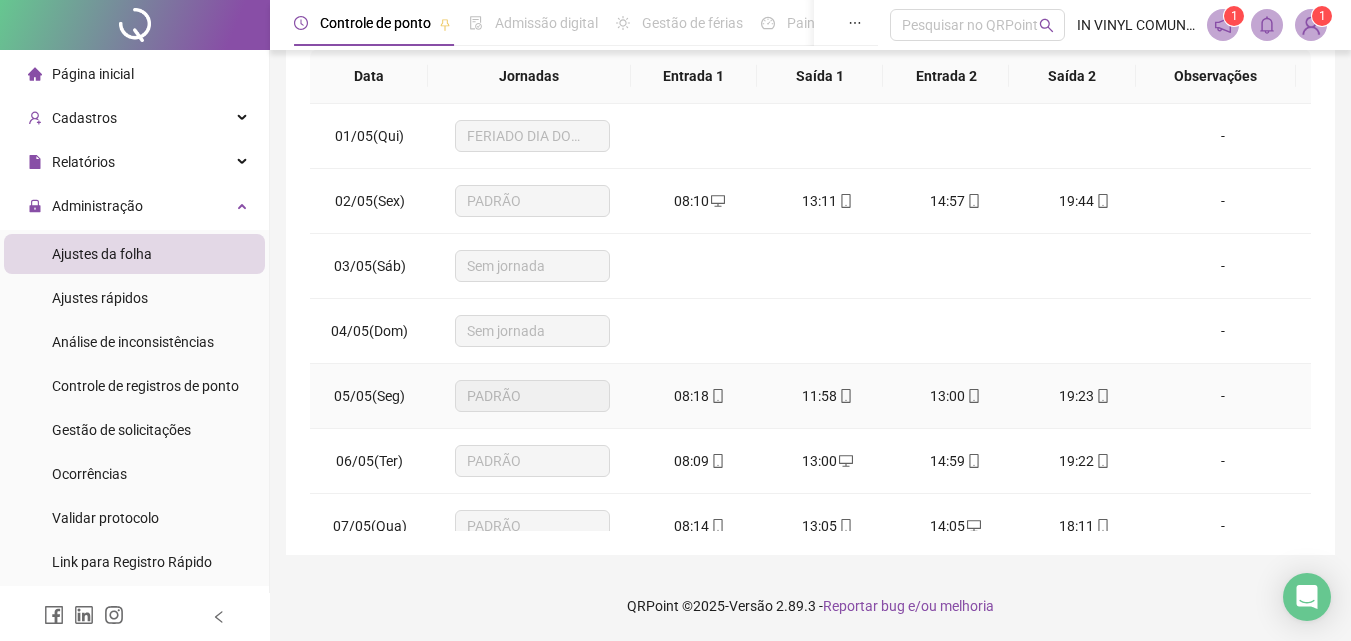 click on "08:18" at bounding box center [700, 396] 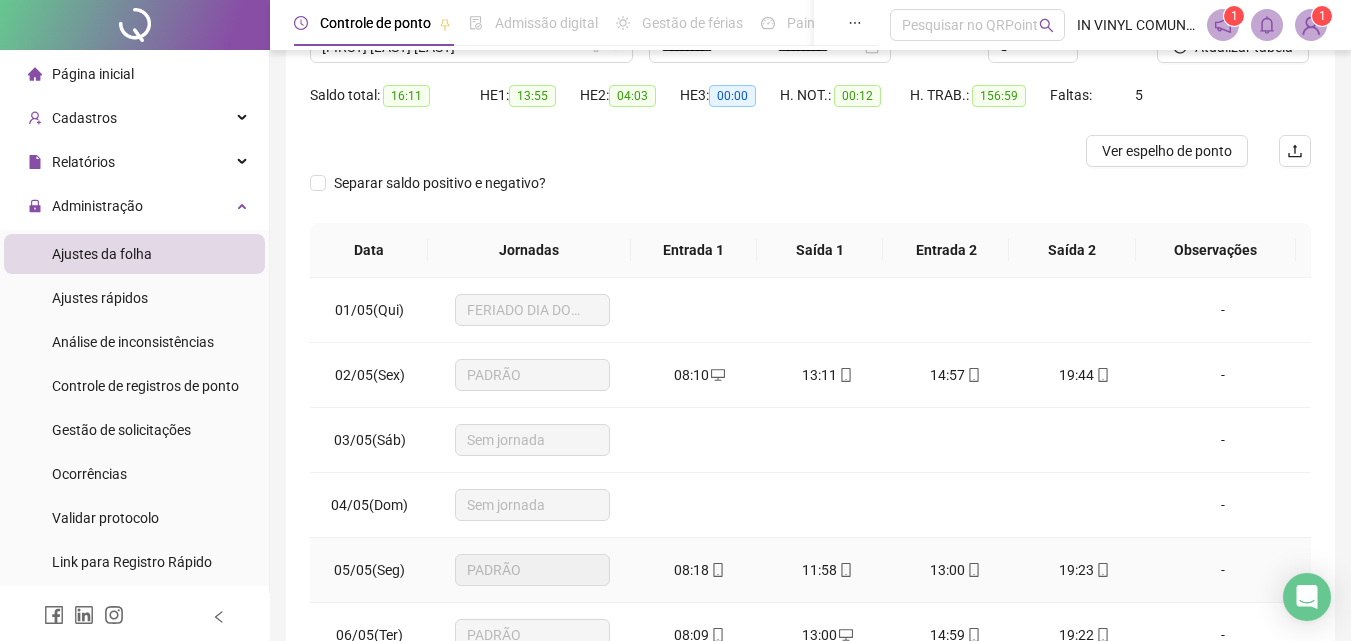 scroll, scrollTop: 357, scrollLeft: 0, axis: vertical 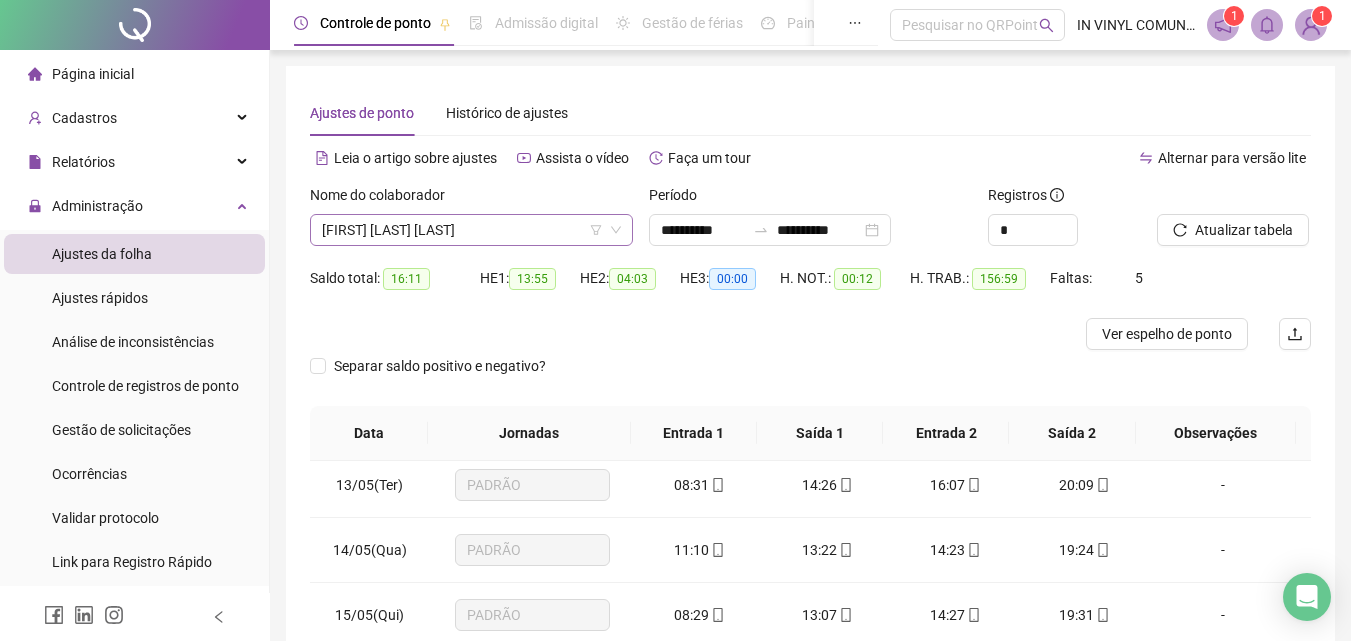 click on "[FIRST] [LAST] [LAST]" at bounding box center (471, 230) 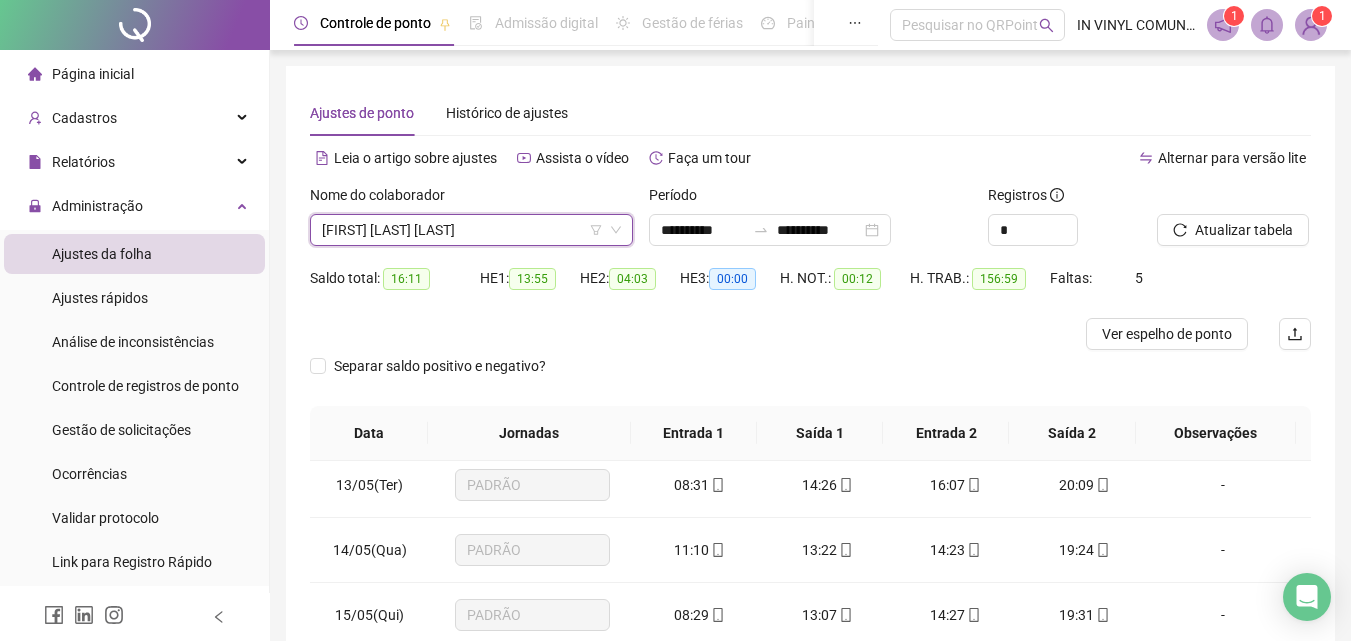 click on "[FIRST] [LAST] [LAST]" at bounding box center (471, 230) 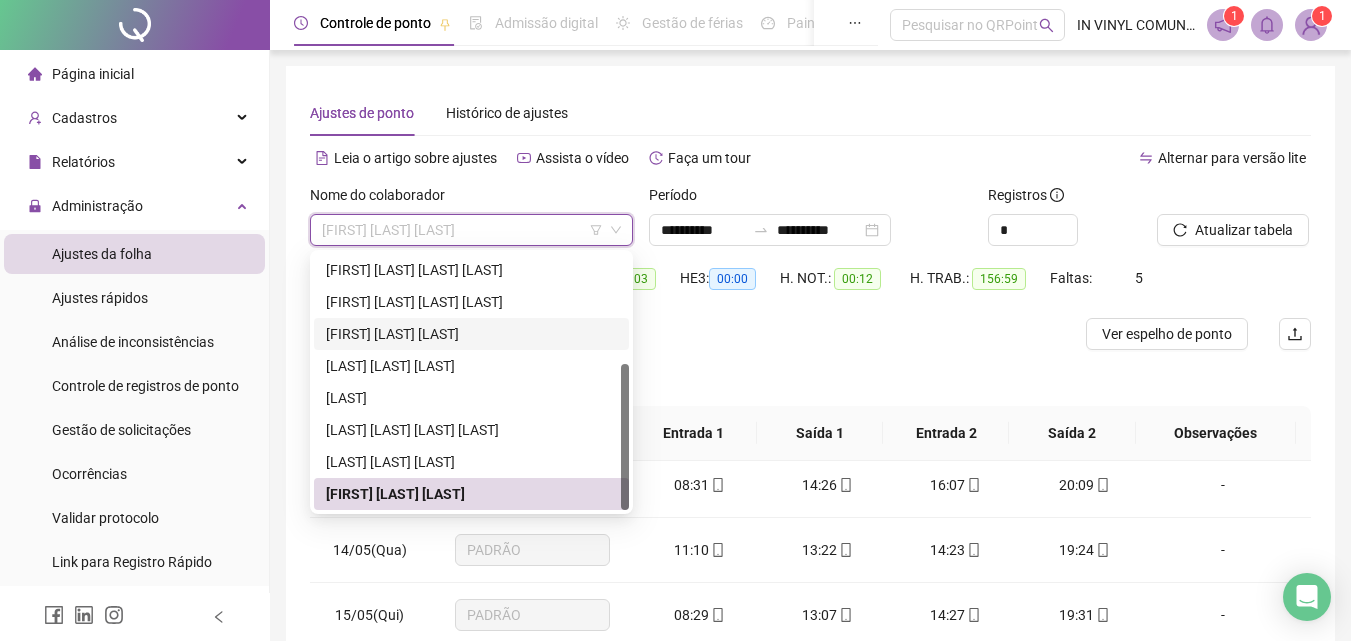 scroll, scrollTop: 0, scrollLeft: 0, axis: both 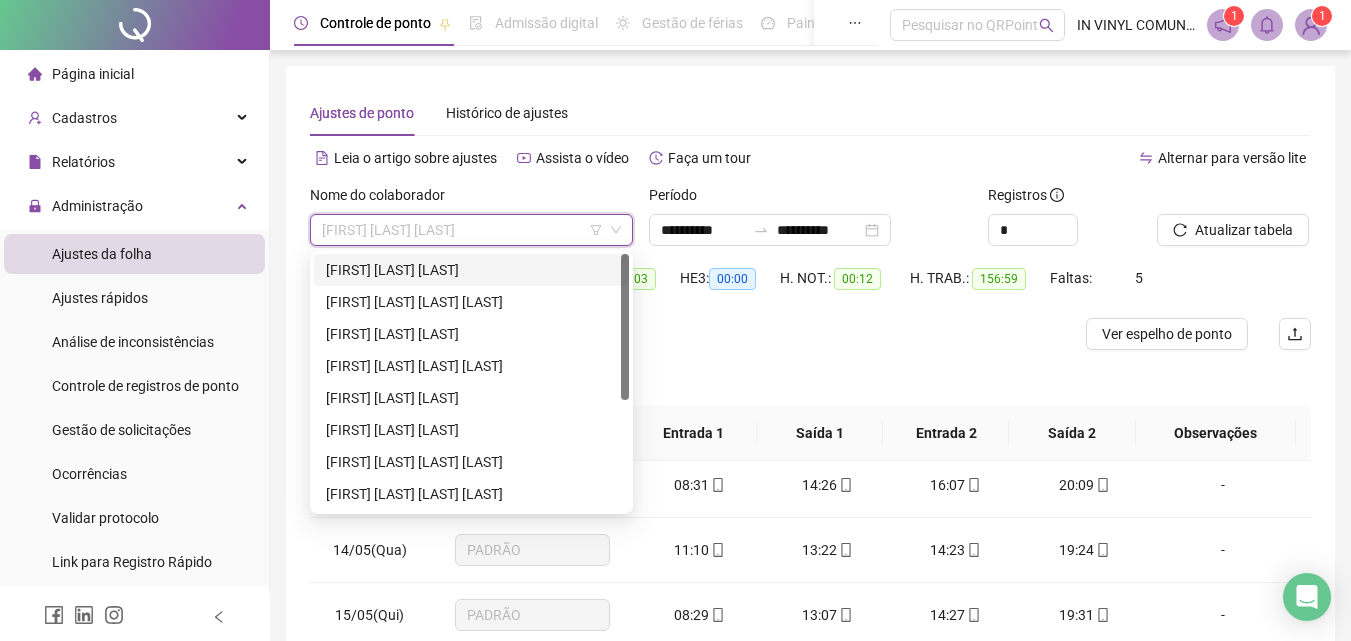 click on "[FIRST] [LAST] [LAST]" at bounding box center (471, 270) 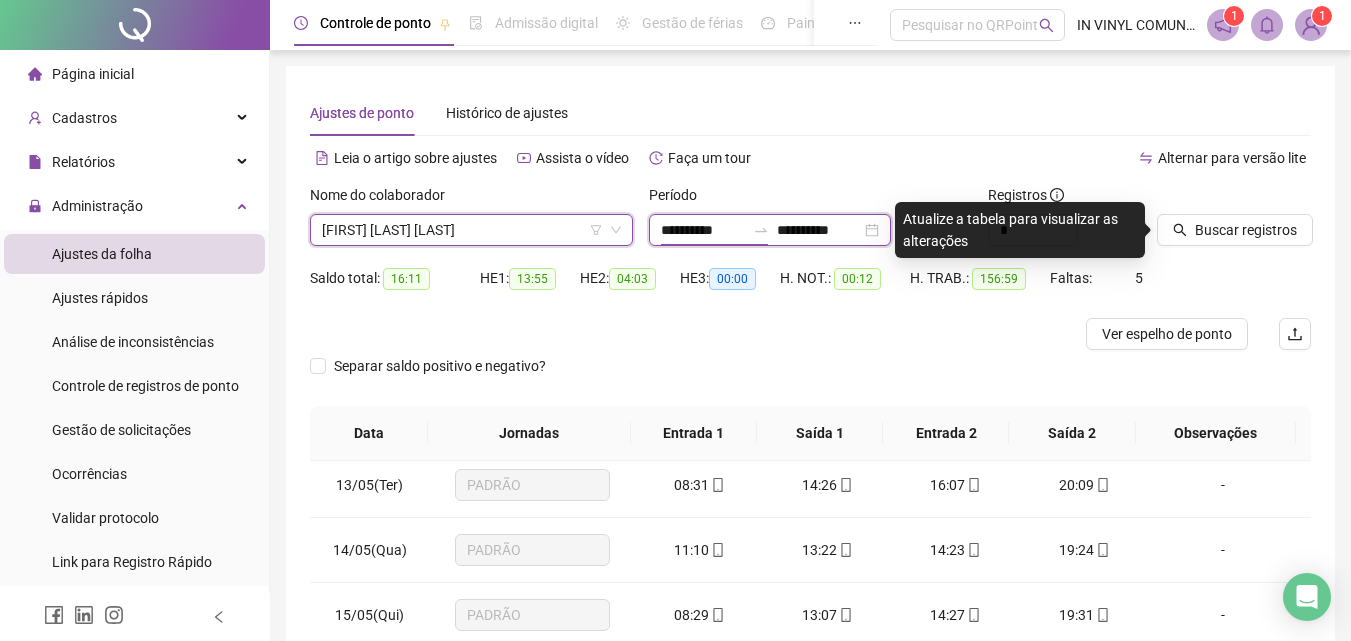 click on "**********" at bounding box center (703, 230) 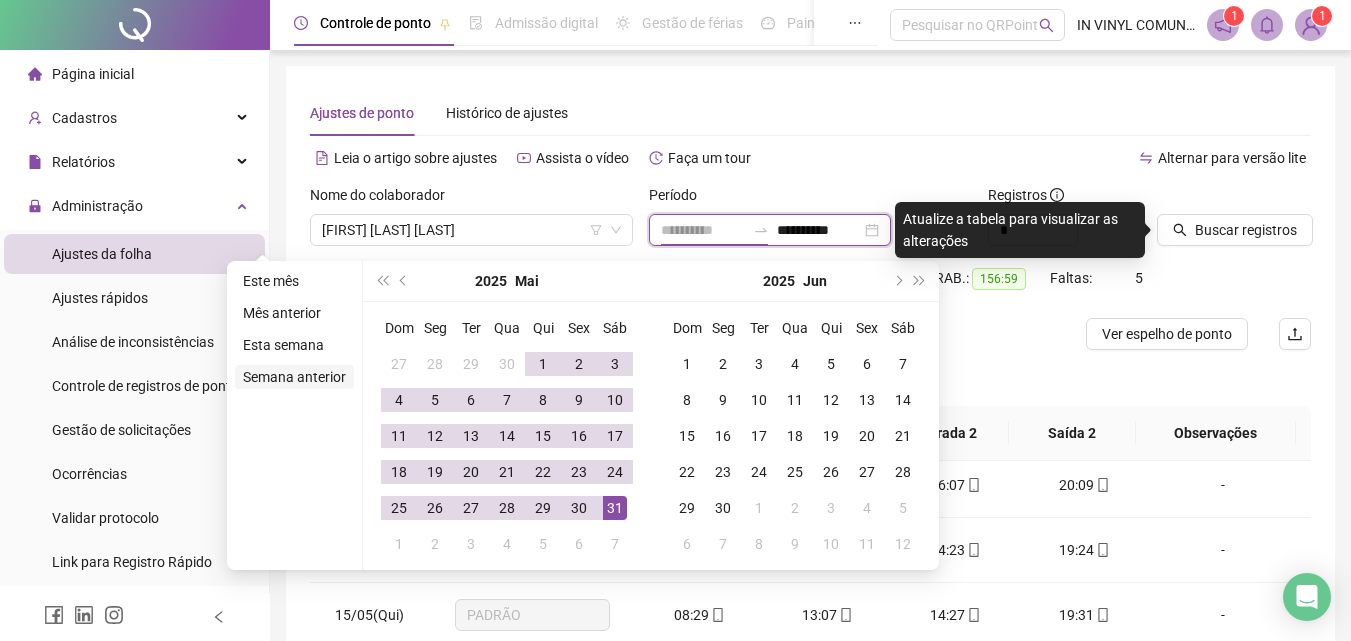 type on "**********" 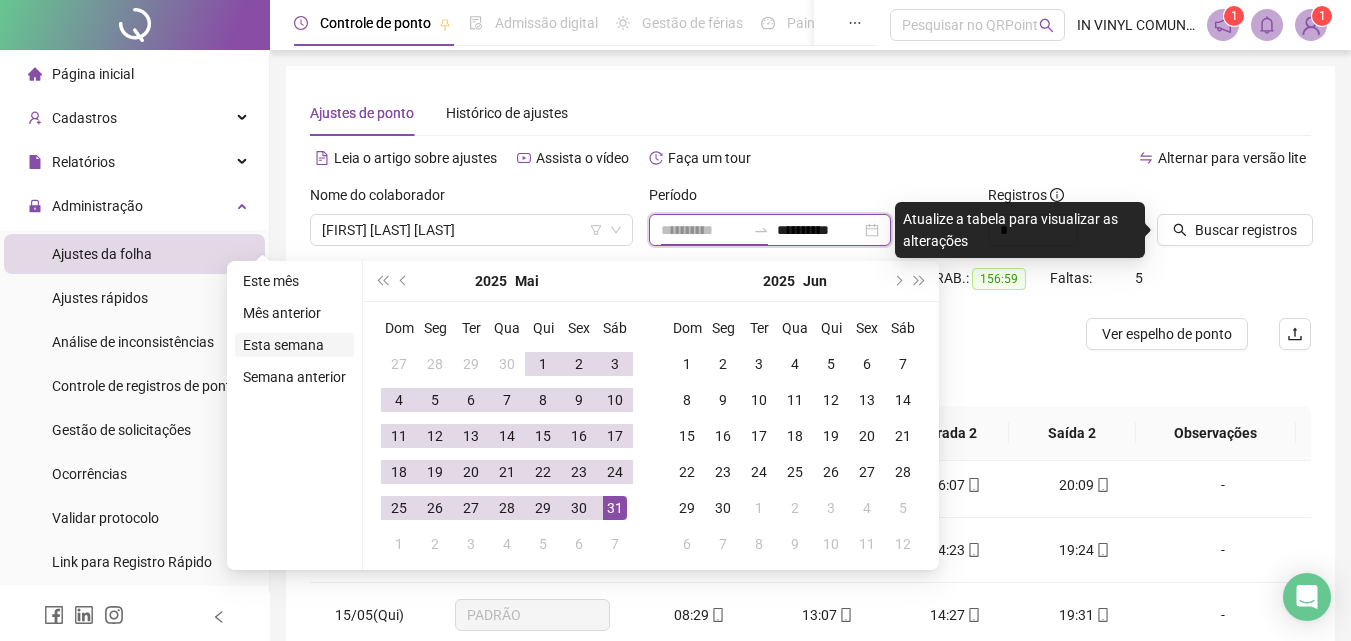 type on "**********" 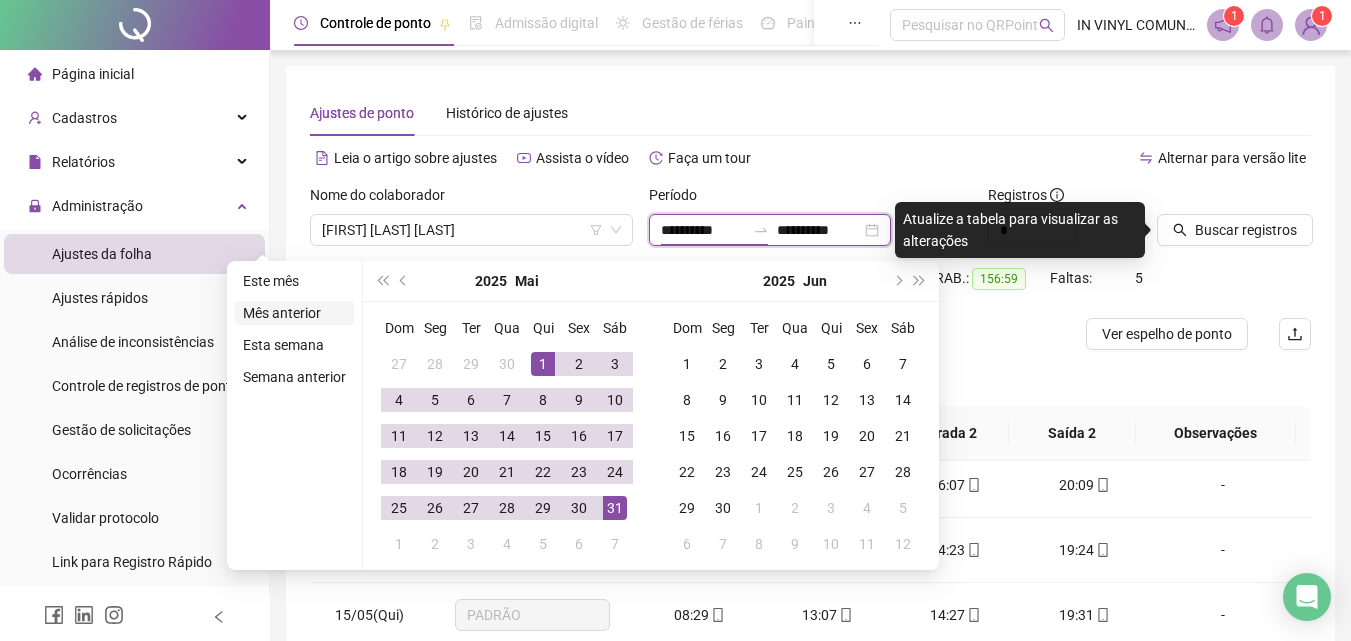 type on "**********" 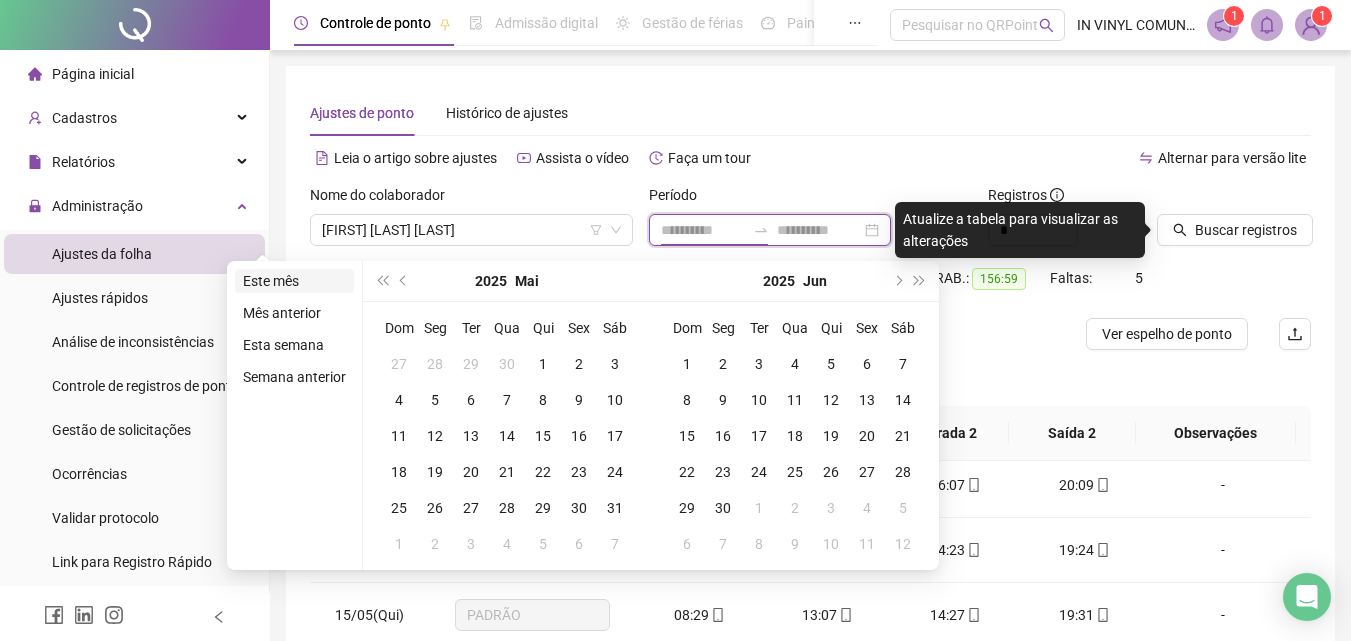 type on "**********" 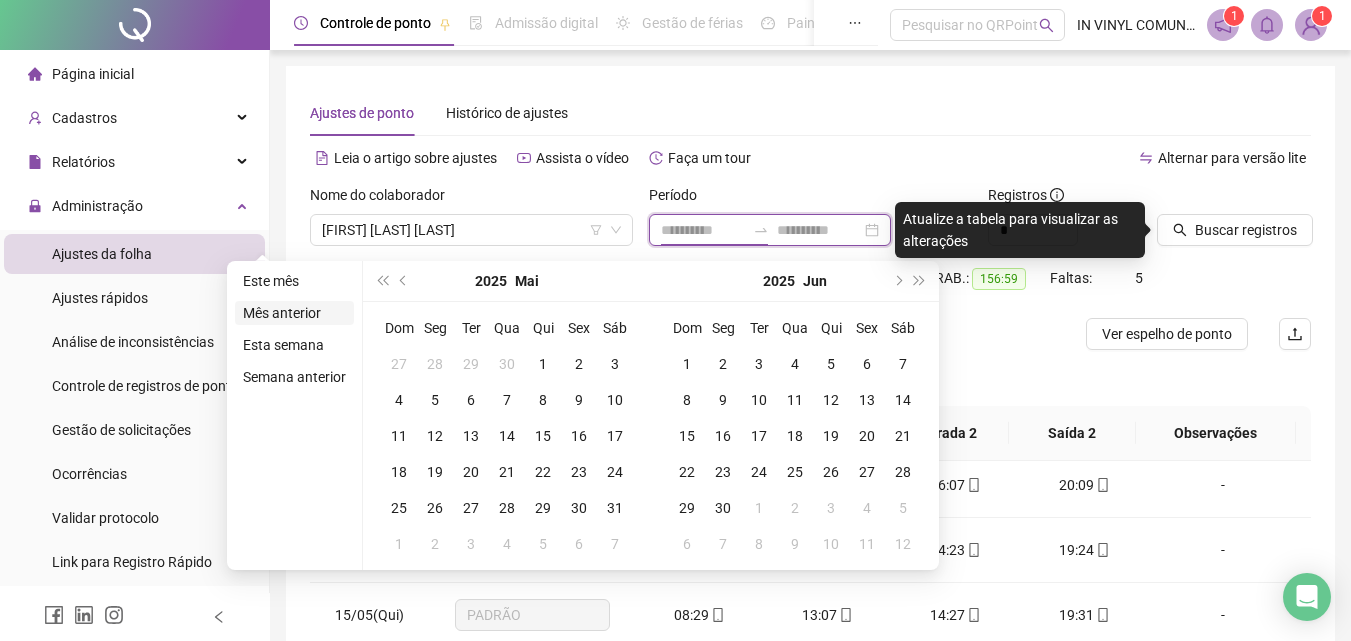 type on "**********" 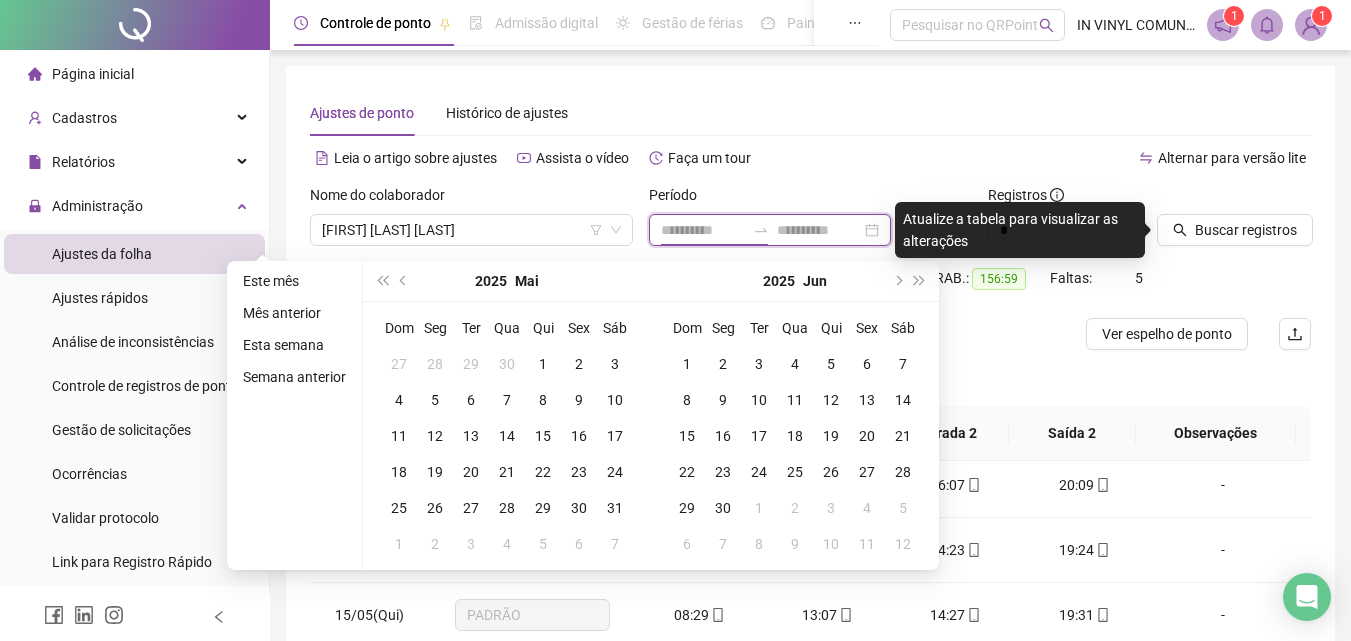 type on "**********" 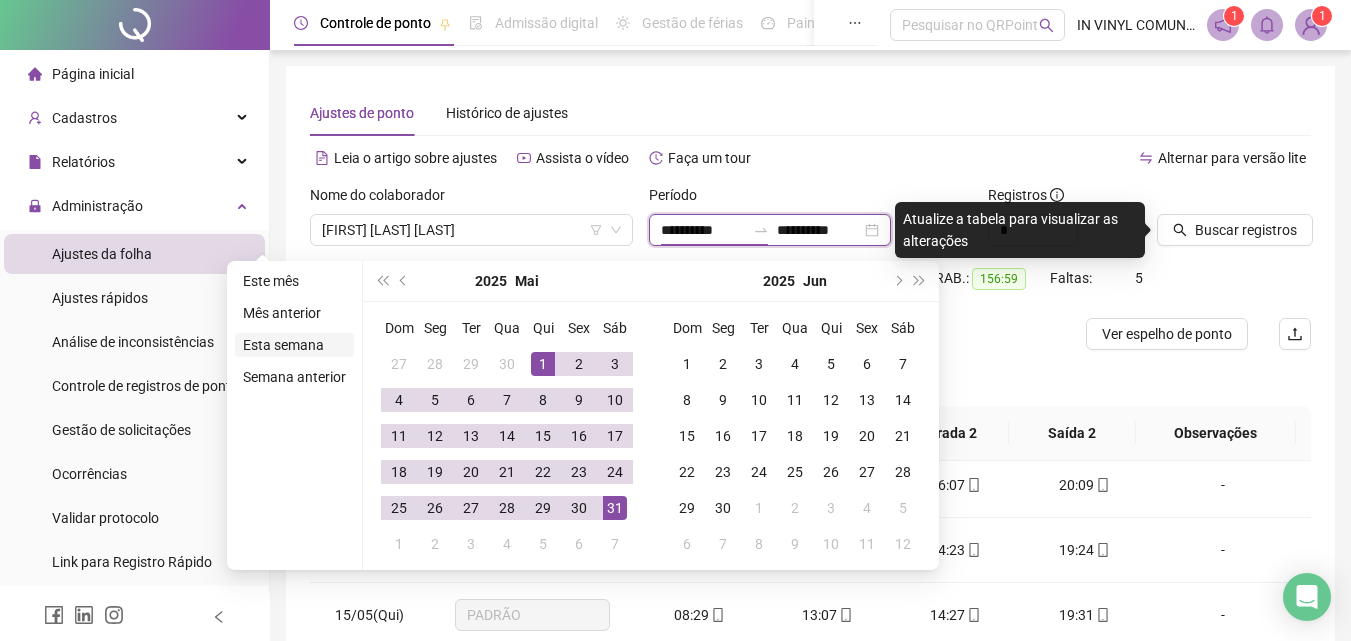 type on "**********" 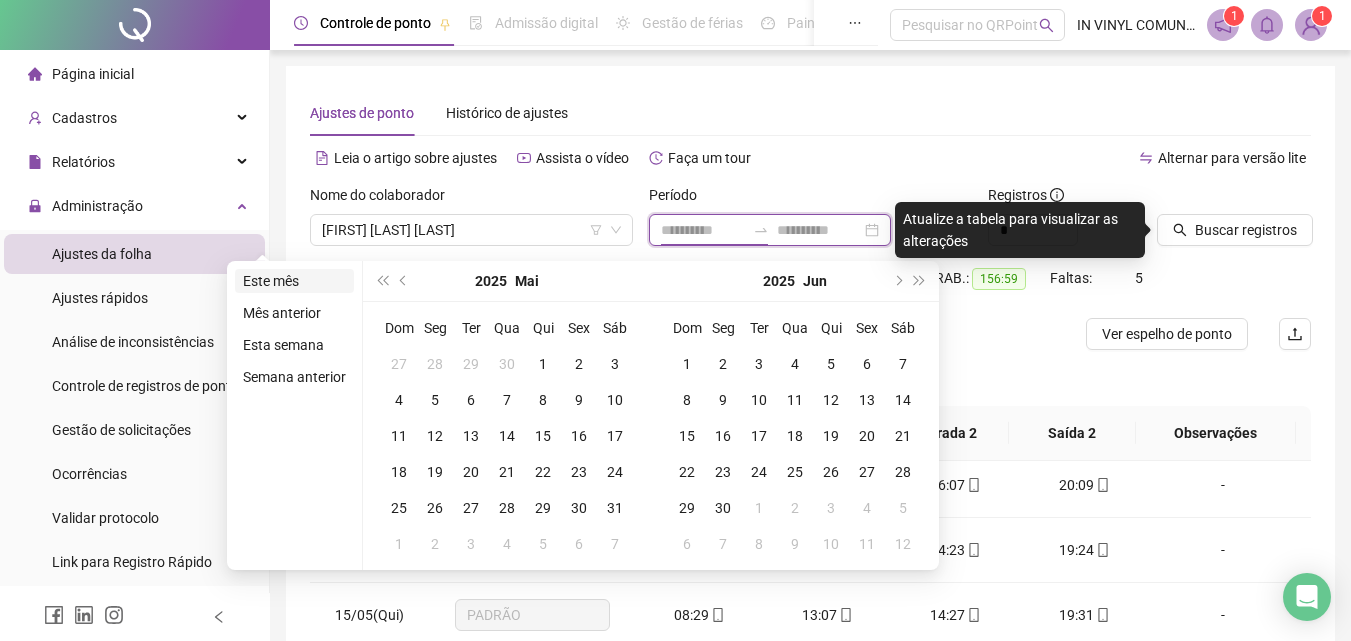type on "**********" 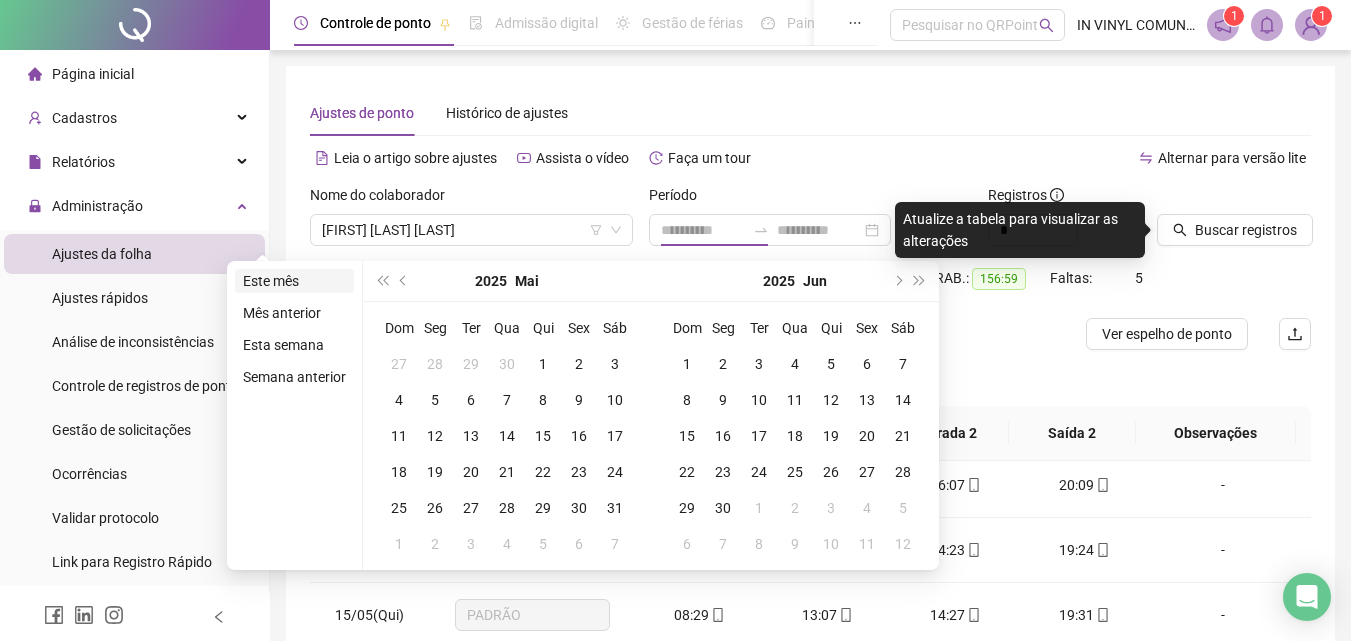 click on "Este mês" at bounding box center (294, 281) 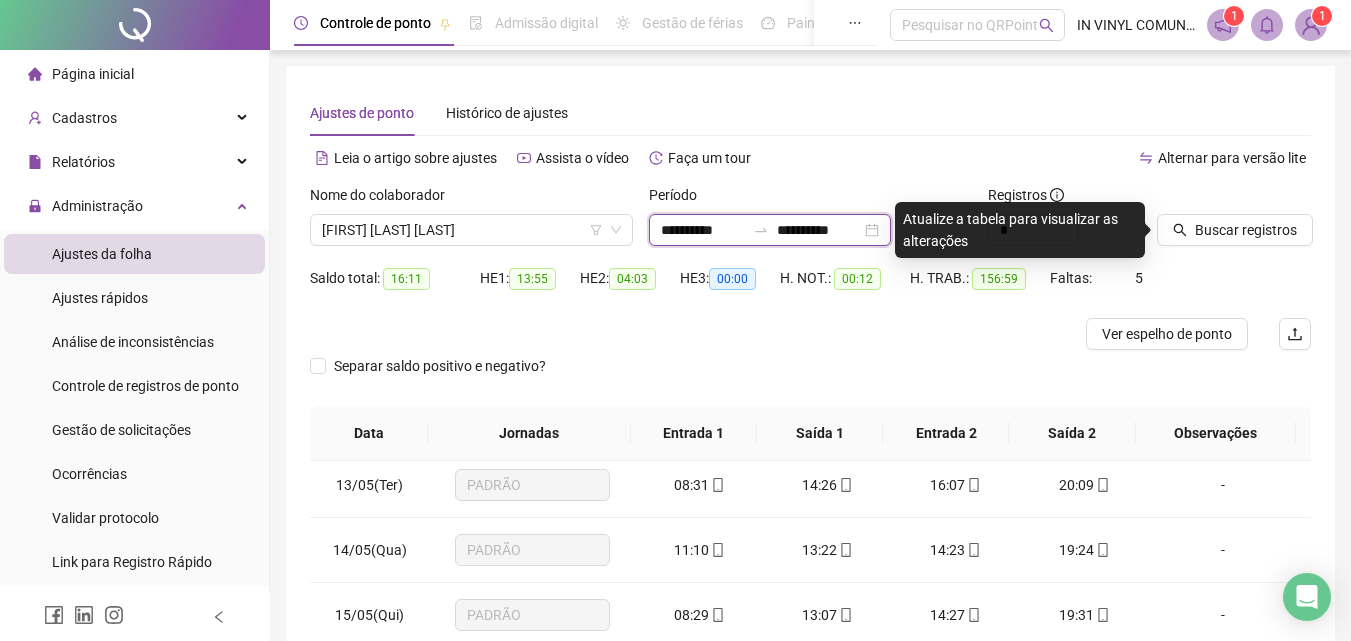 click on "**********" at bounding box center [819, 230] 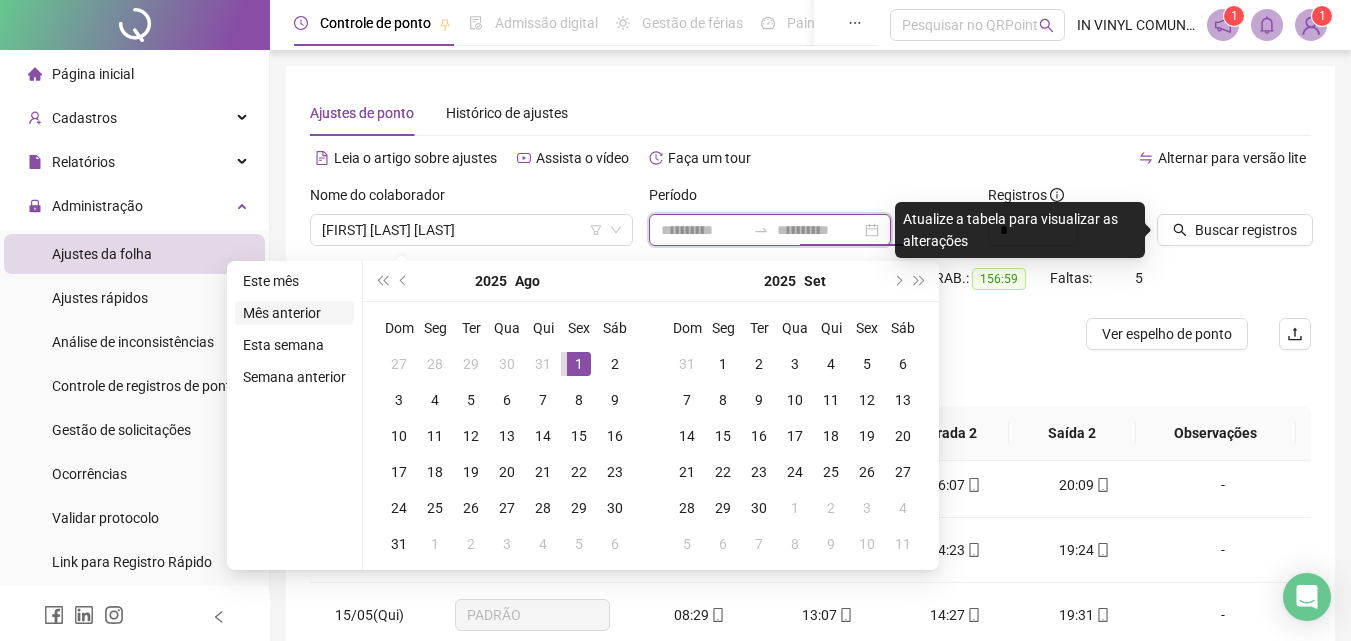 type on "**********" 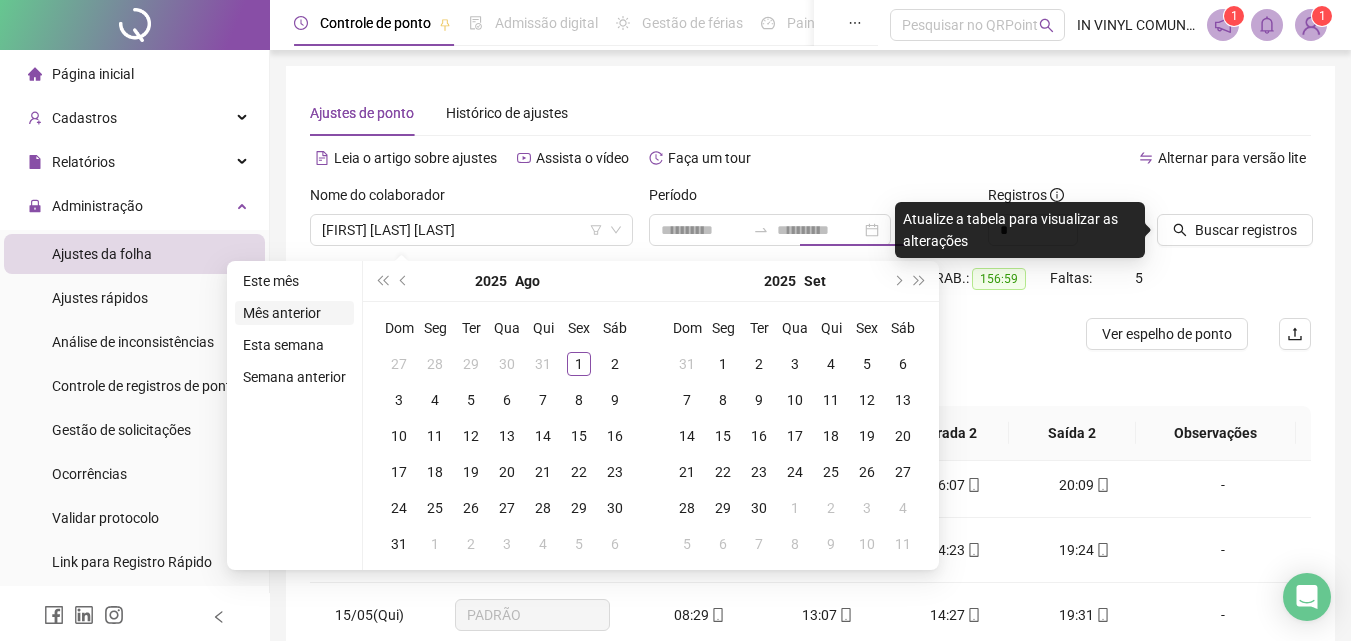 click on "Mês anterior" at bounding box center (294, 313) 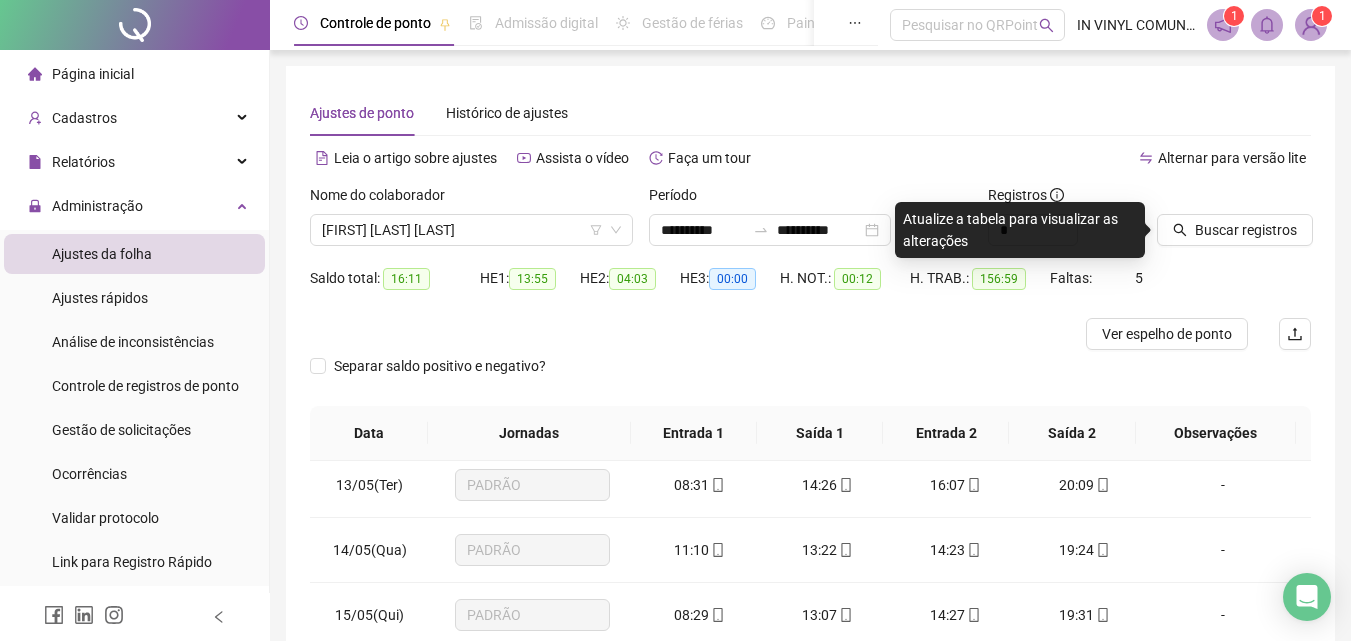 click on "Buscar registros" at bounding box center [1234, 223] 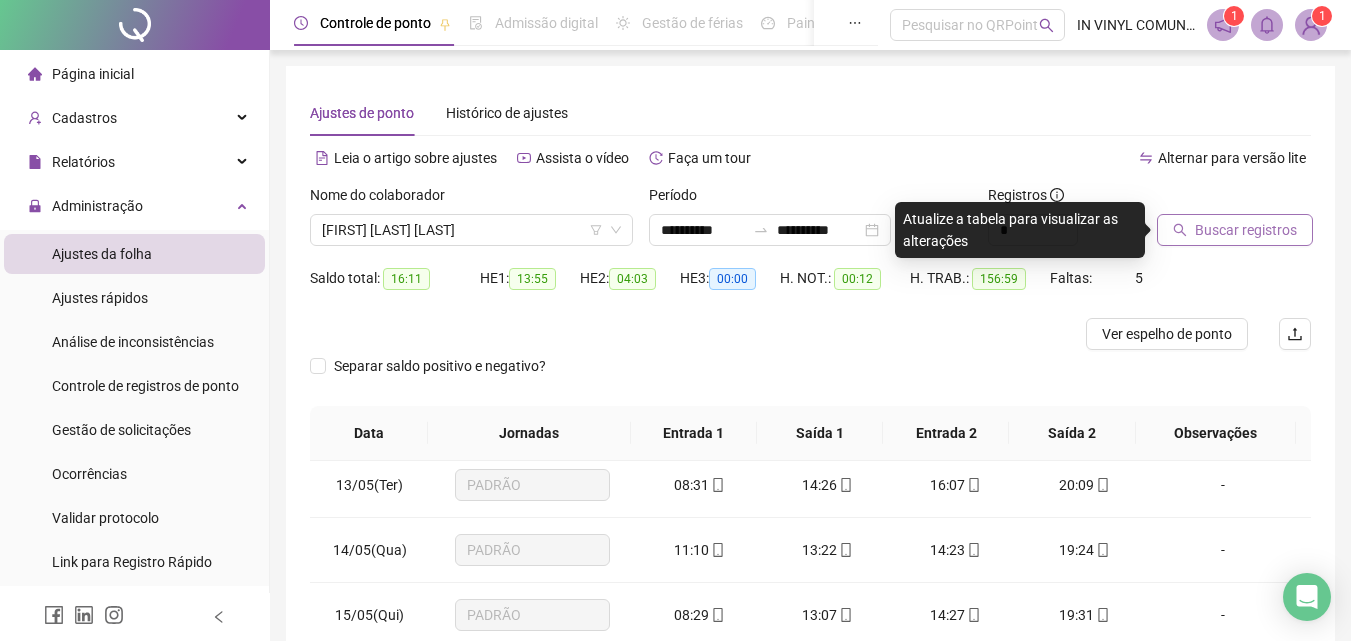 click on "Buscar registros" at bounding box center (1246, 230) 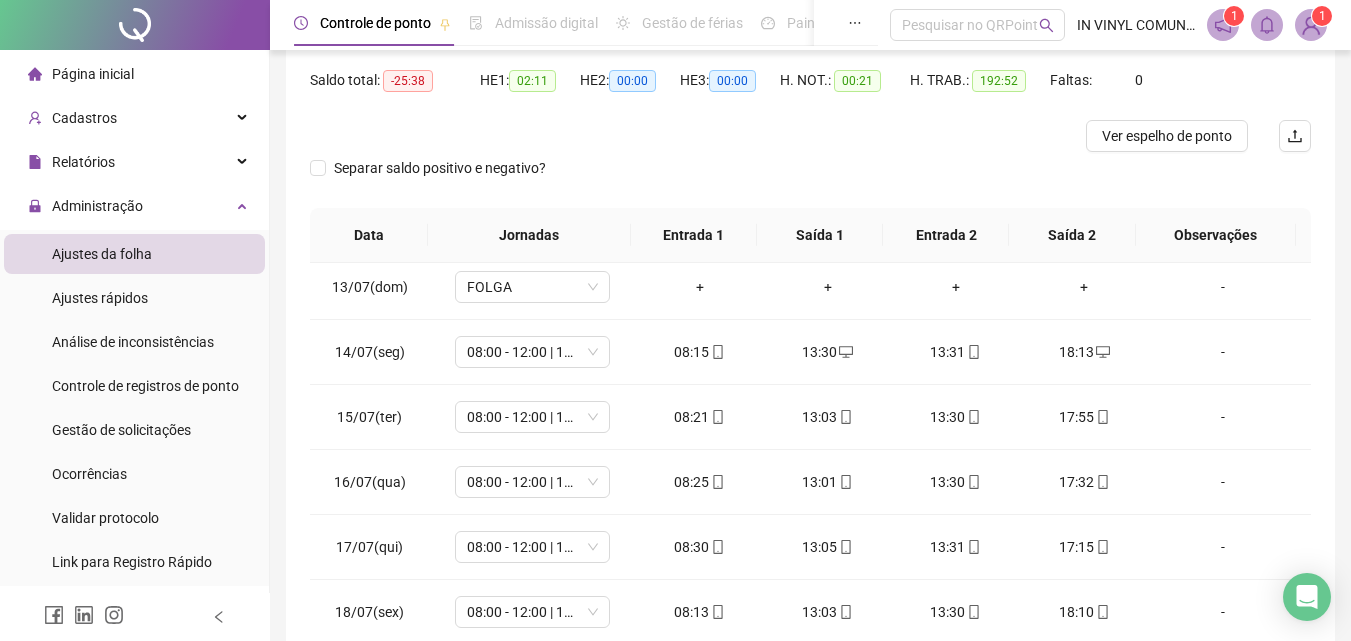 scroll, scrollTop: 200, scrollLeft: 0, axis: vertical 